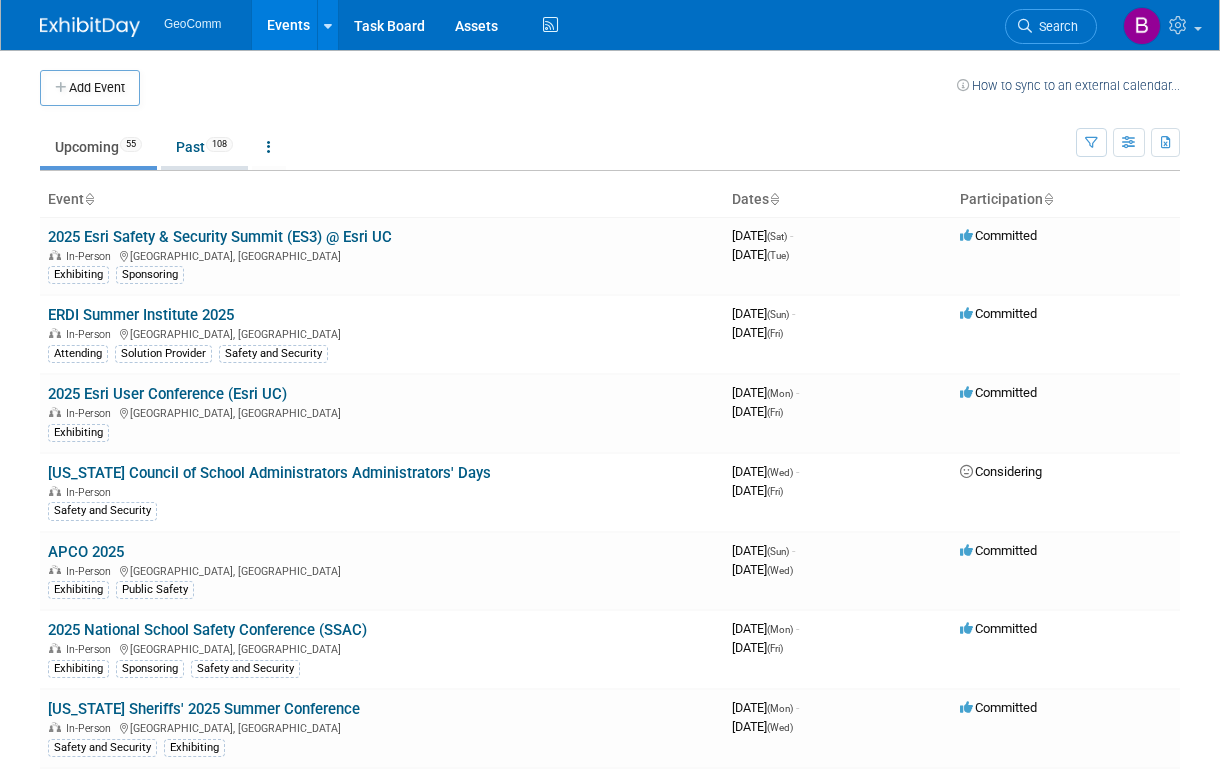 scroll, scrollTop: 0, scrollLeft: 0, axis: both 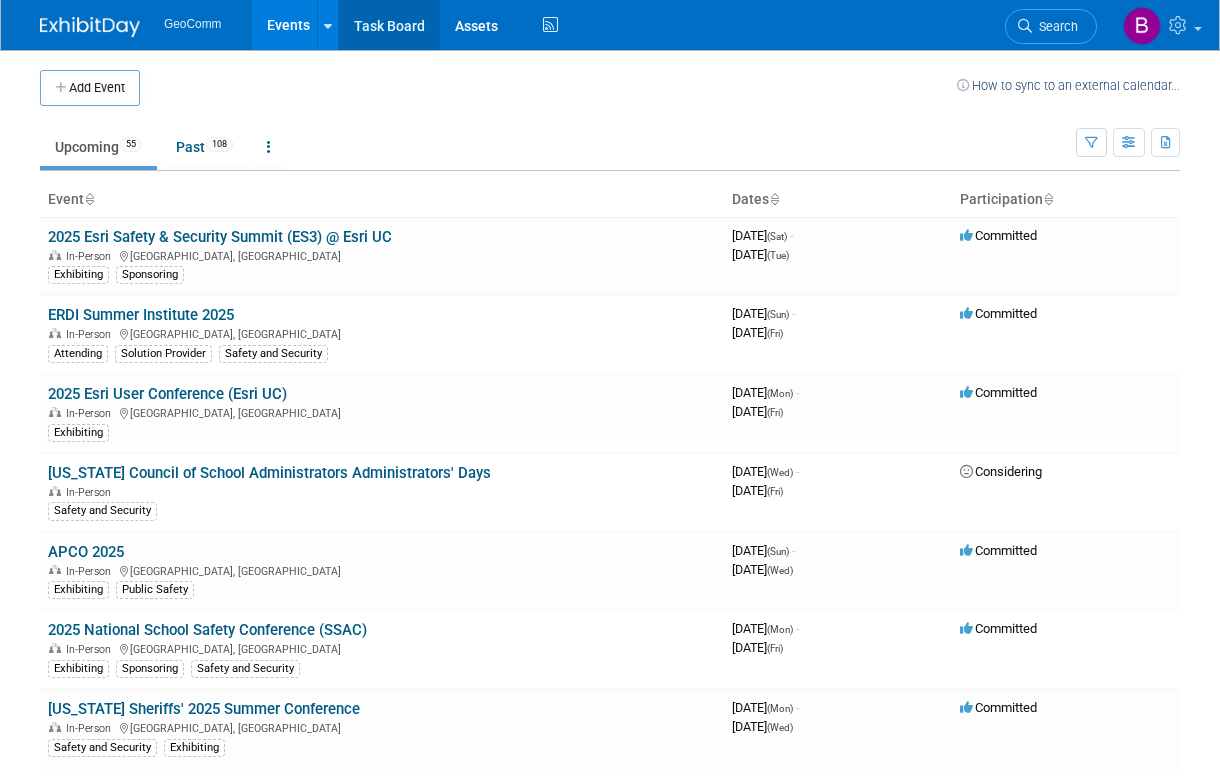 click on "Task Board" at bounding box center (389, 25) 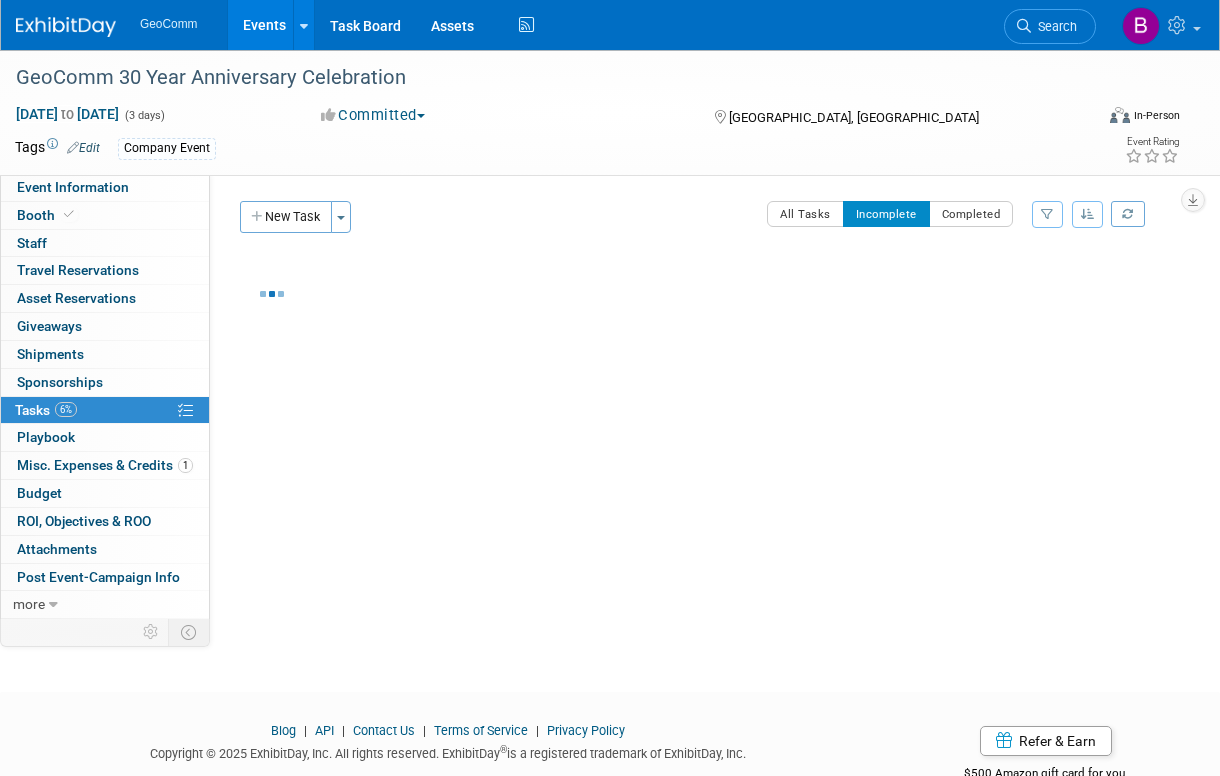 scroll, scrollTop: 0, scrollLeft: 0, axis: both 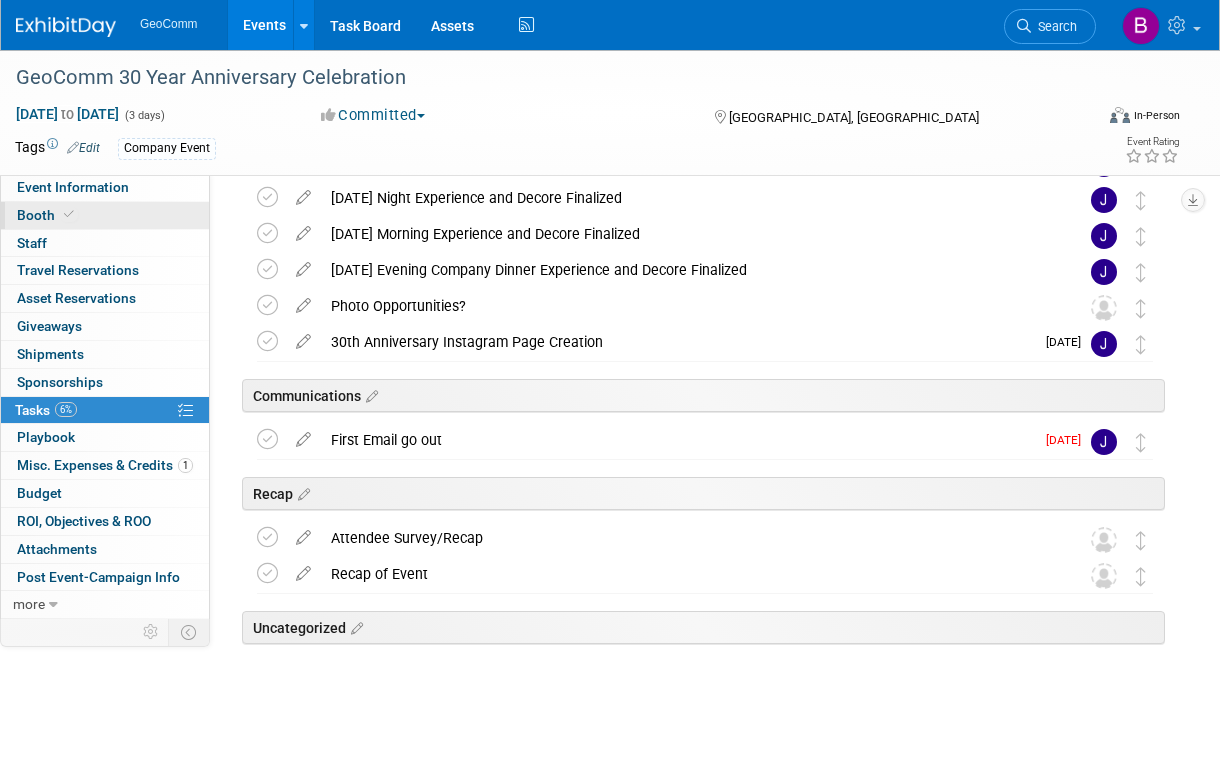 click on "Booth" at bounding box center [105, 215] 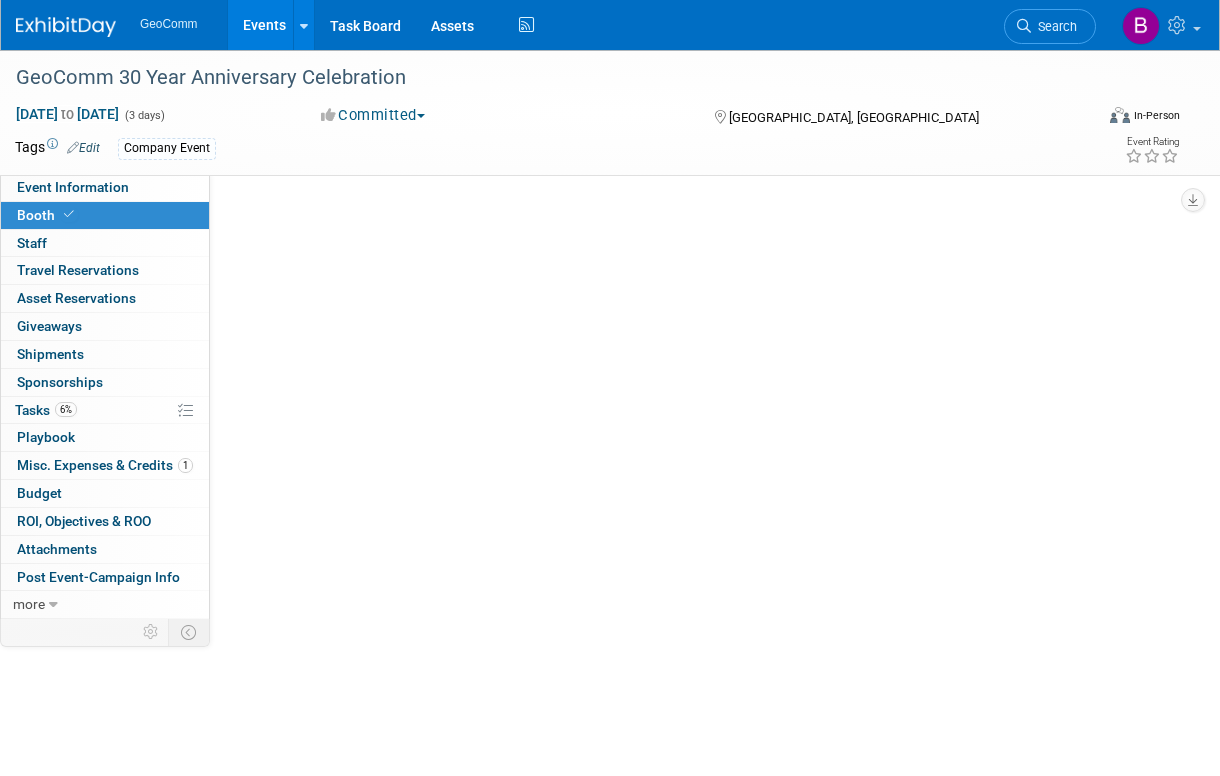 scroll, scrollTop: 0, scrollLeft: 0, axis: both 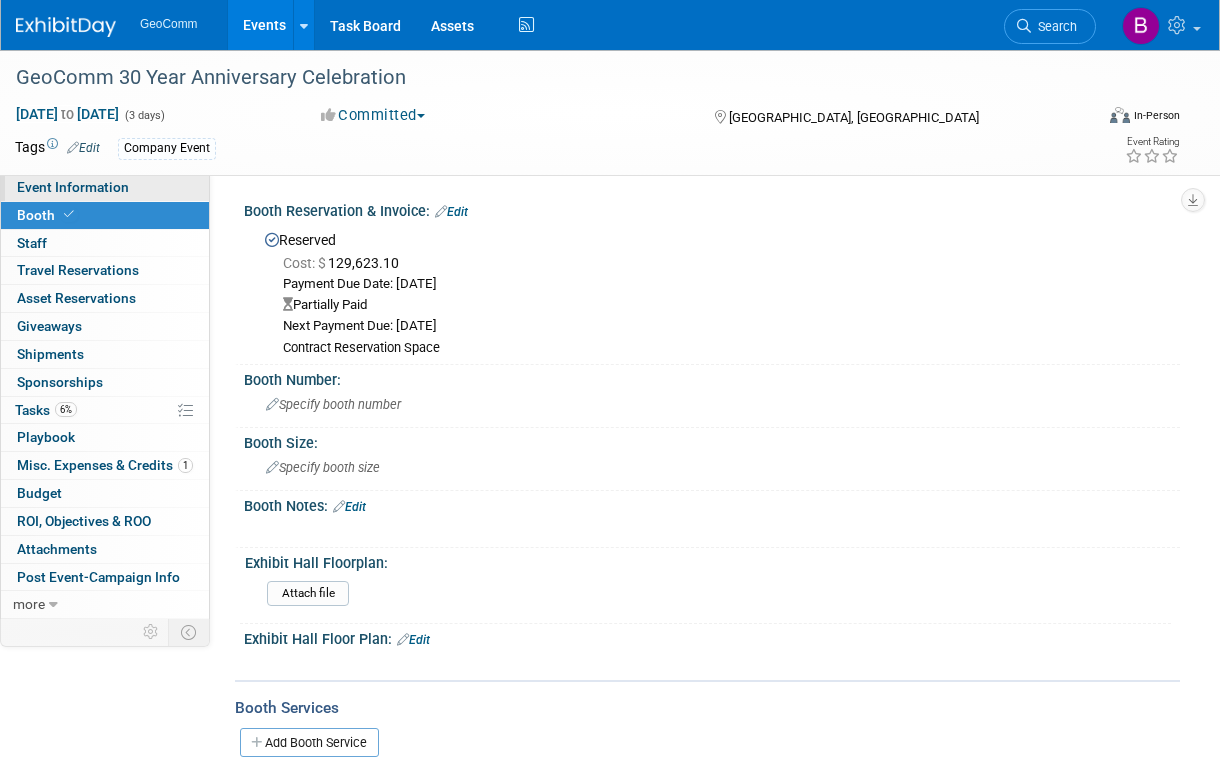 click on "Event Information" at bounding box center [73, 187] 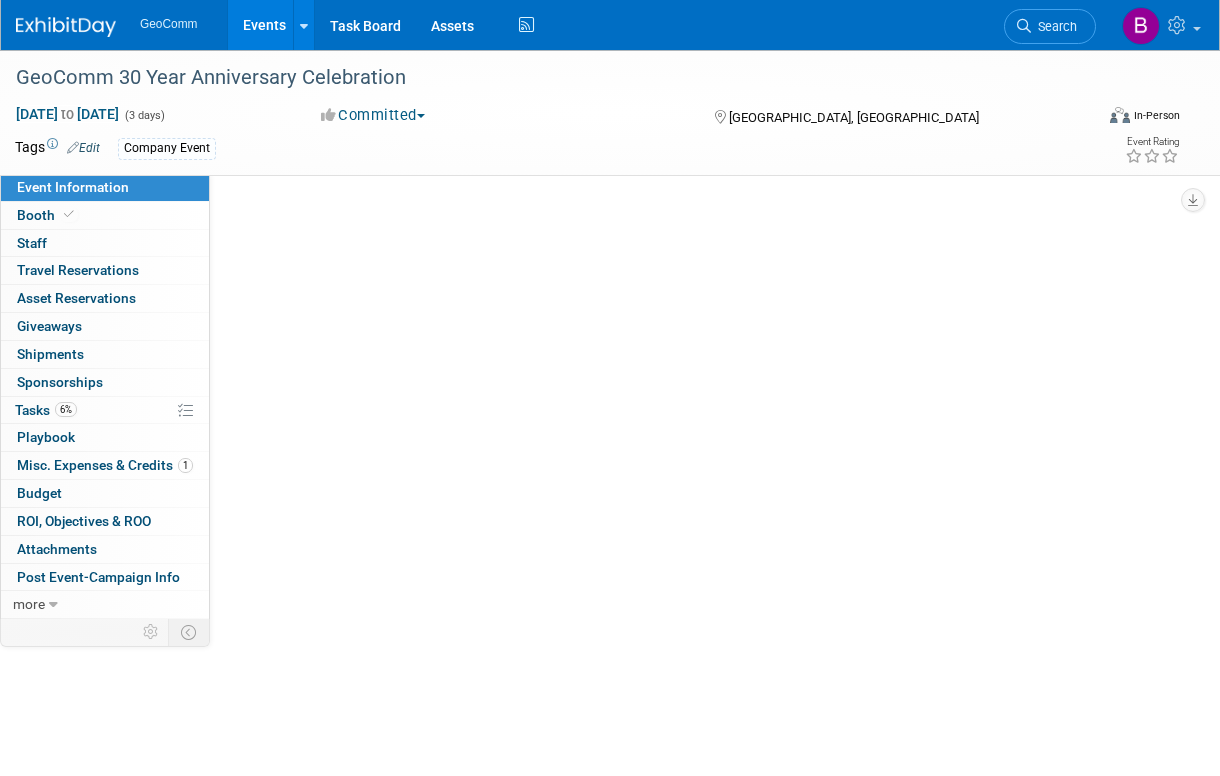 select on "No" 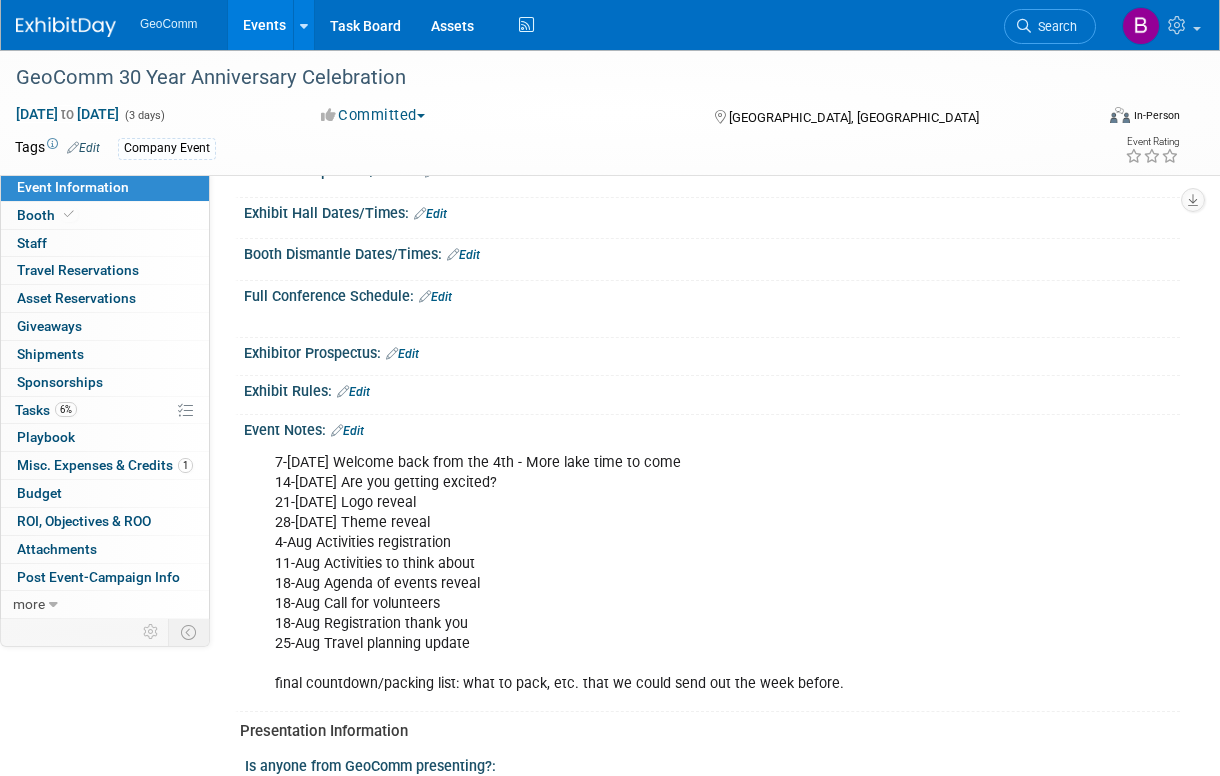 scroll, scrollTop: 500, scrollLeft: 0, axis: vertical 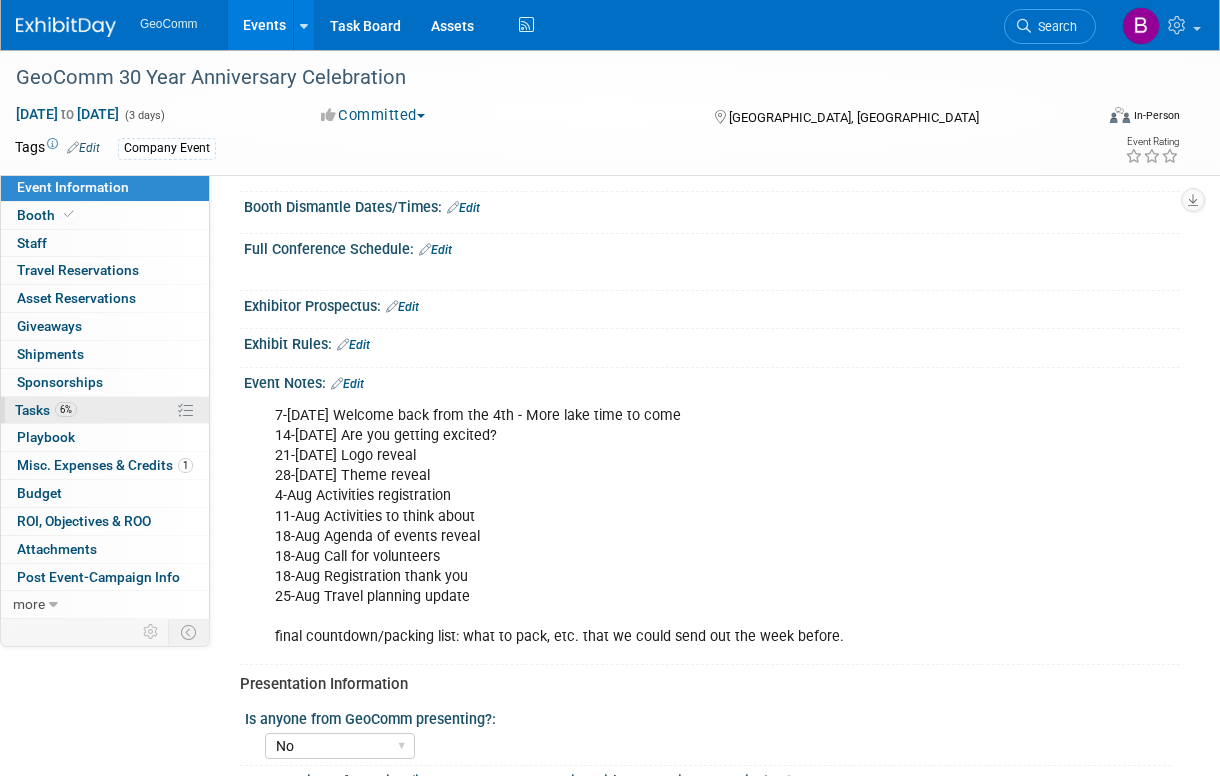 click on "Tasks 6%" at bounding box center (46, 410) 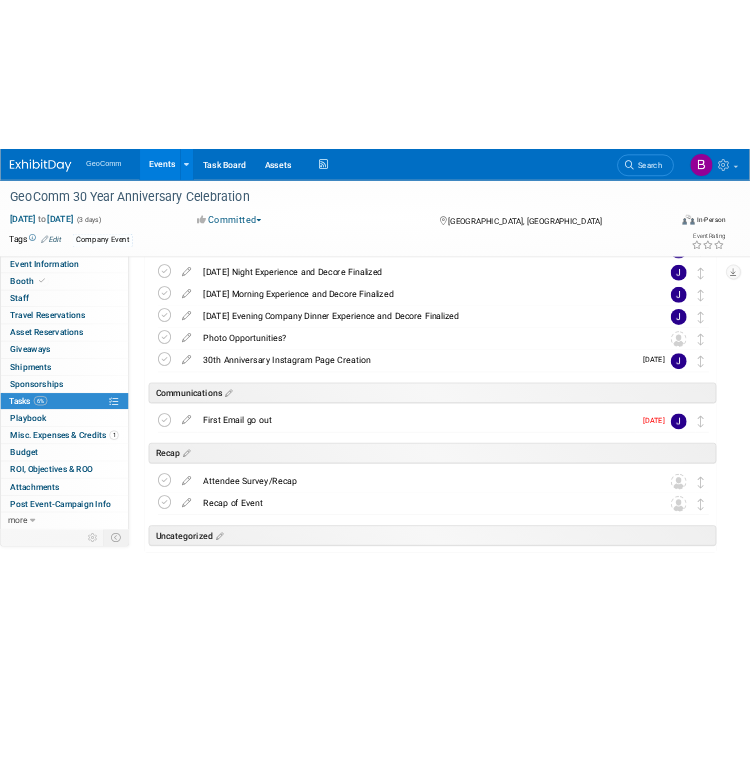 scroll, scrollTop: 1675, scrollLeft: 0, axis: vertical 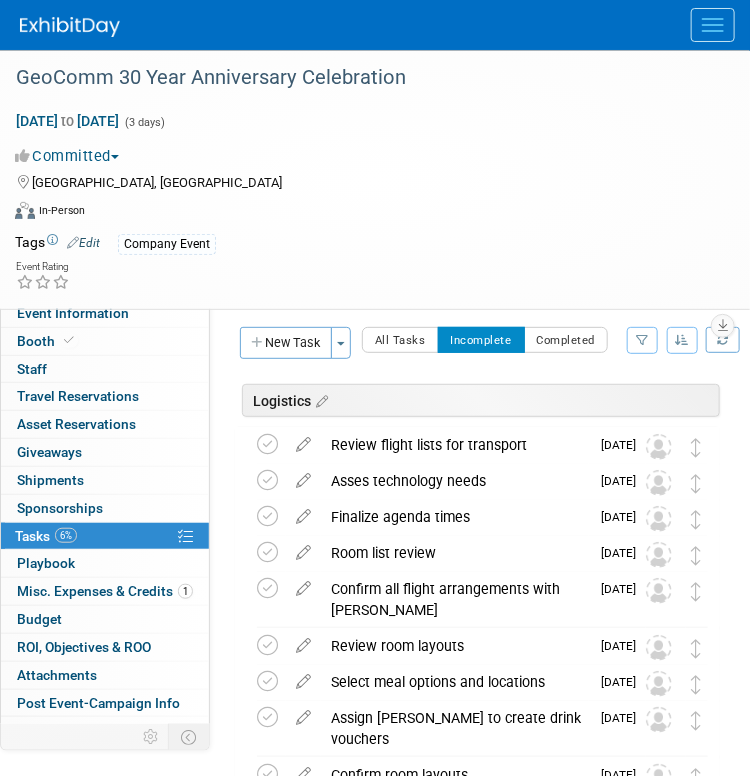 click on "New Task" at bounding box center [286, 343] 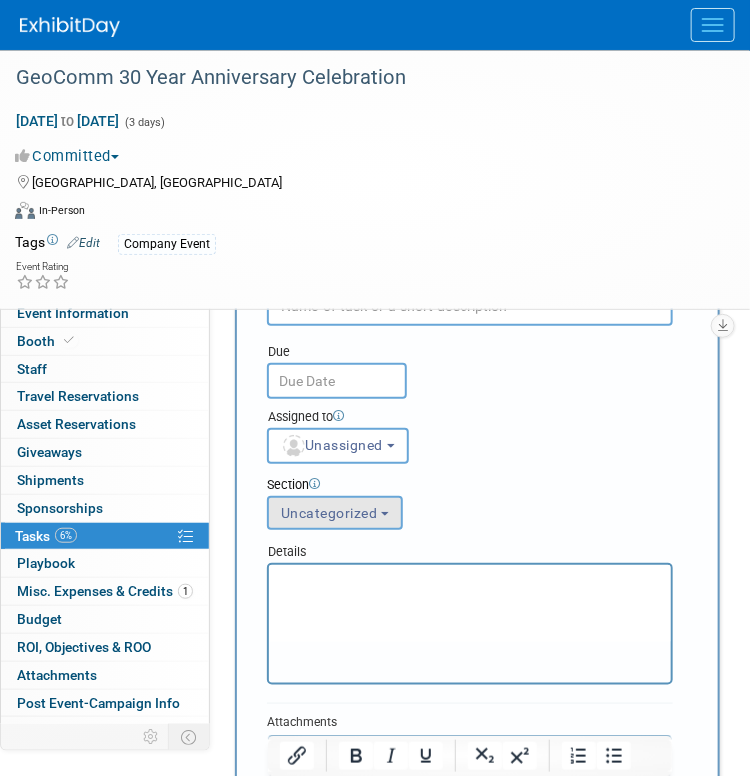 scroll, scrollTop: 0, scrollLeft: 0, axis: both 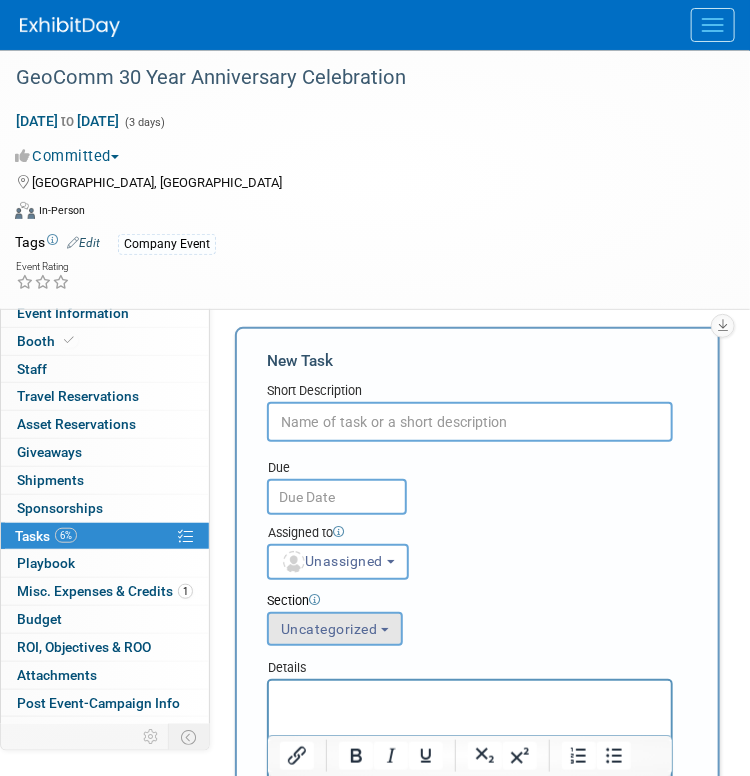 click at bounding box center (470, 422) 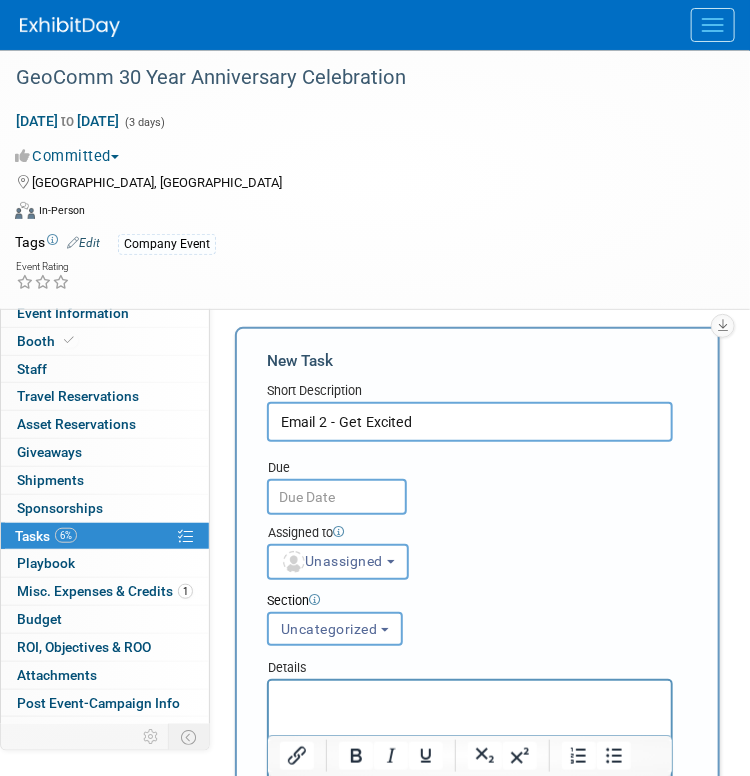 type on "Email 2 - Get Excited" 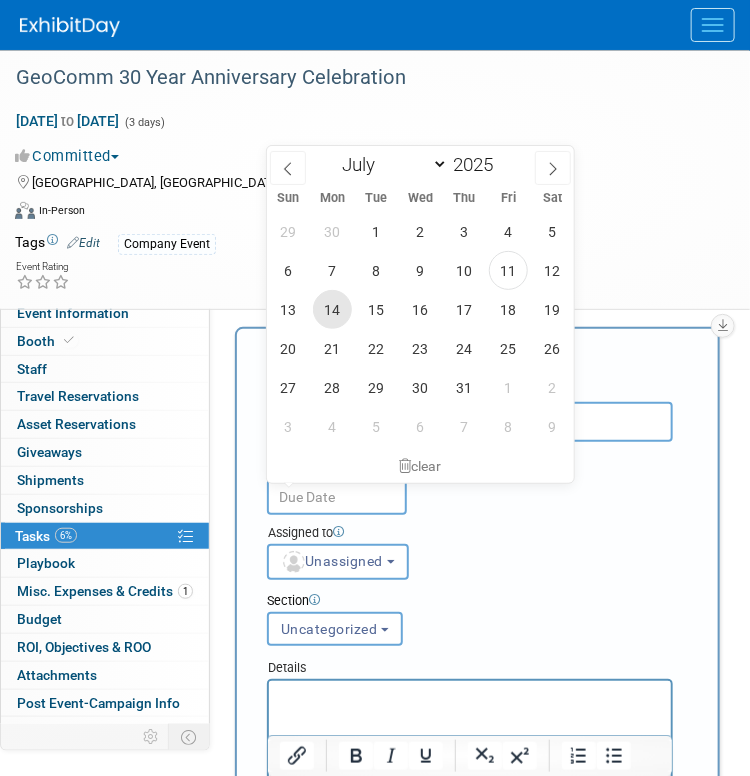 click on "14" at bounding box center [332, 309] 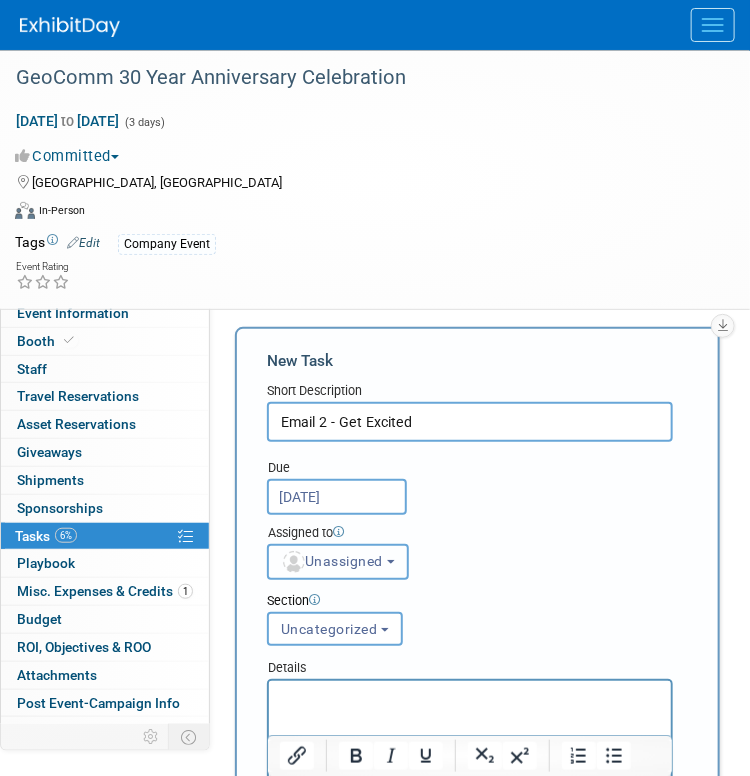 click on "Unassigned" at bounding box center (332, 561) 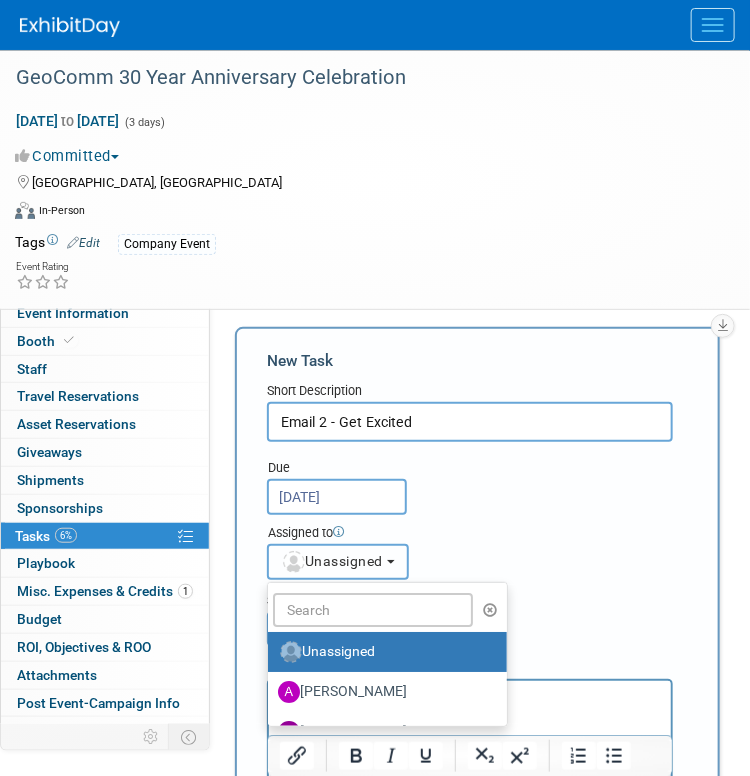 scroll, scrollTop: 100, scrollLeft: 0, axis: vertical 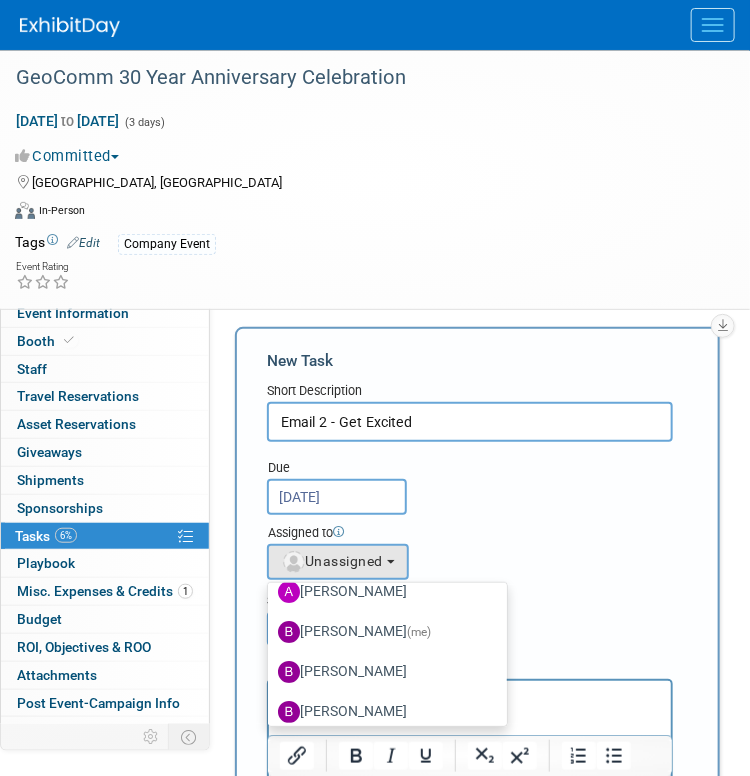 click on "[PERSON_NAME]
(me)" at bounding box center [382, 632] 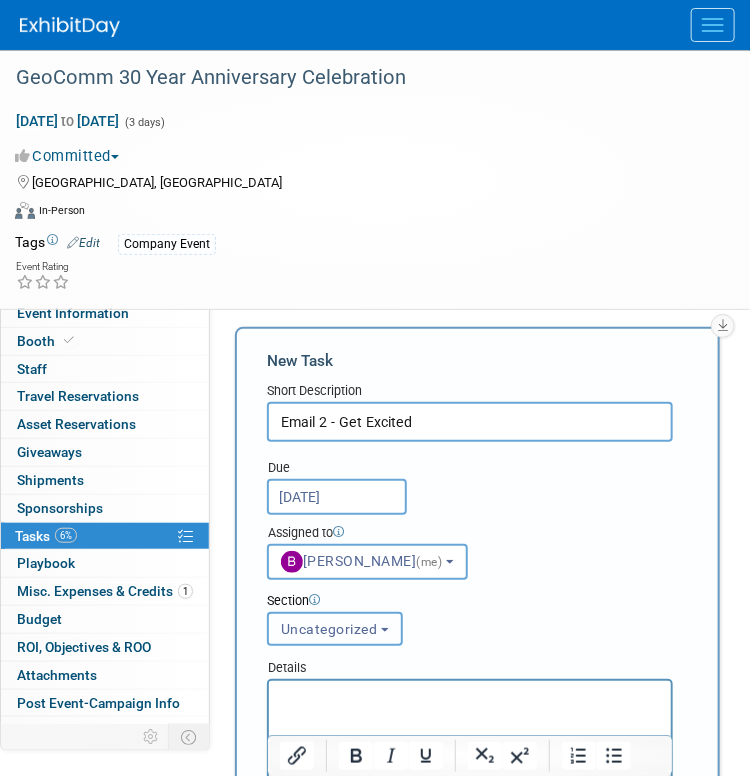 click on "Uncategorized" at bounding box center (329, 629) 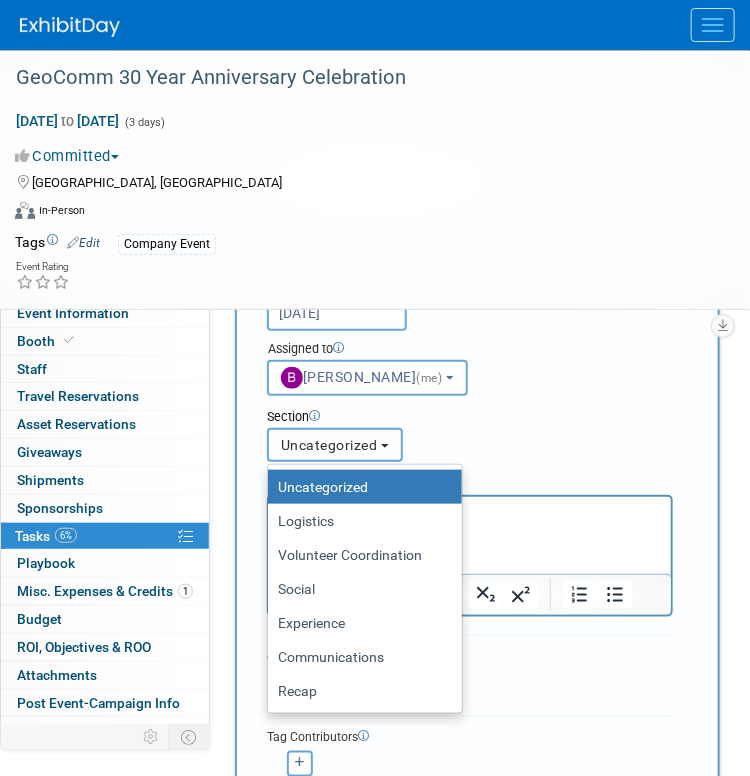 scroll, scrollTop: 200, scrollLeft: 0, axis: vertical 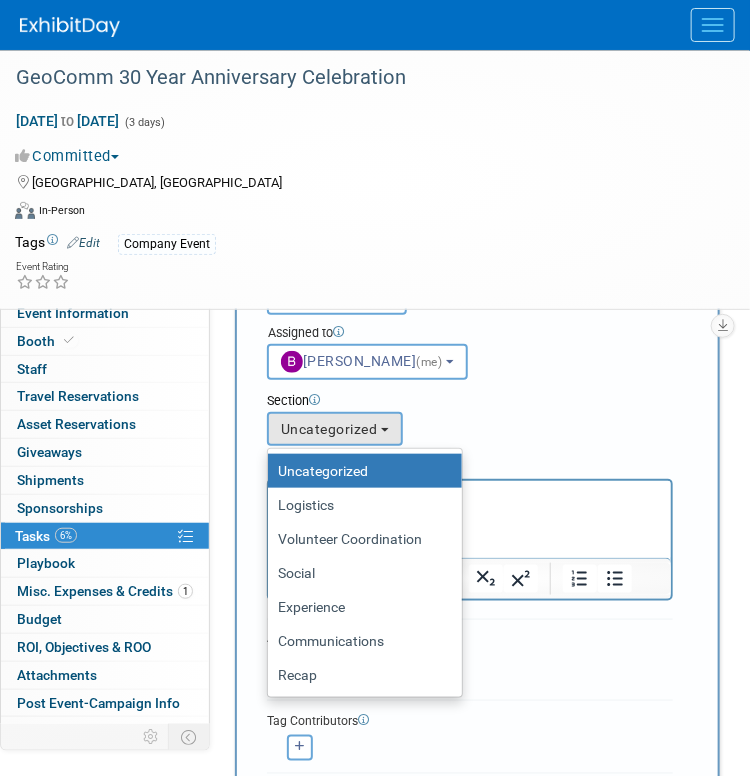 click on "Communications" at bounding box center [360, 641] 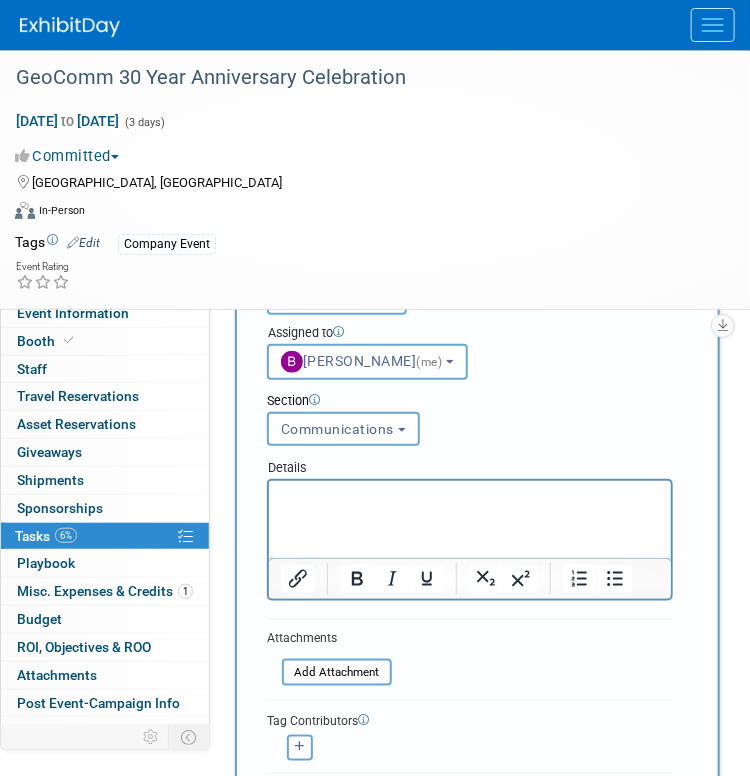 scroll, scrollTop: 400, scrollLeft: 0, axis: vertical 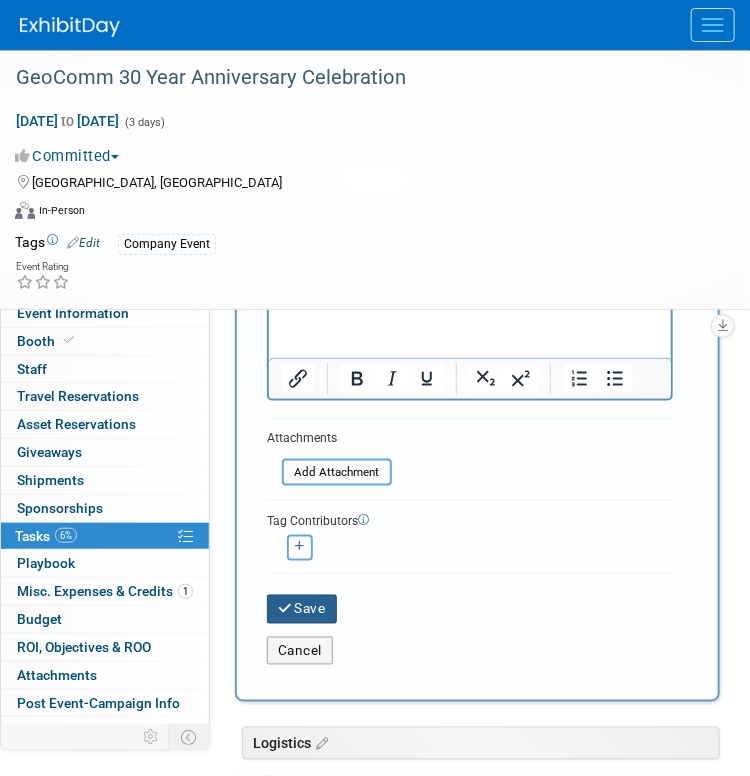 click on "Save" at bounding box center (302, 609) 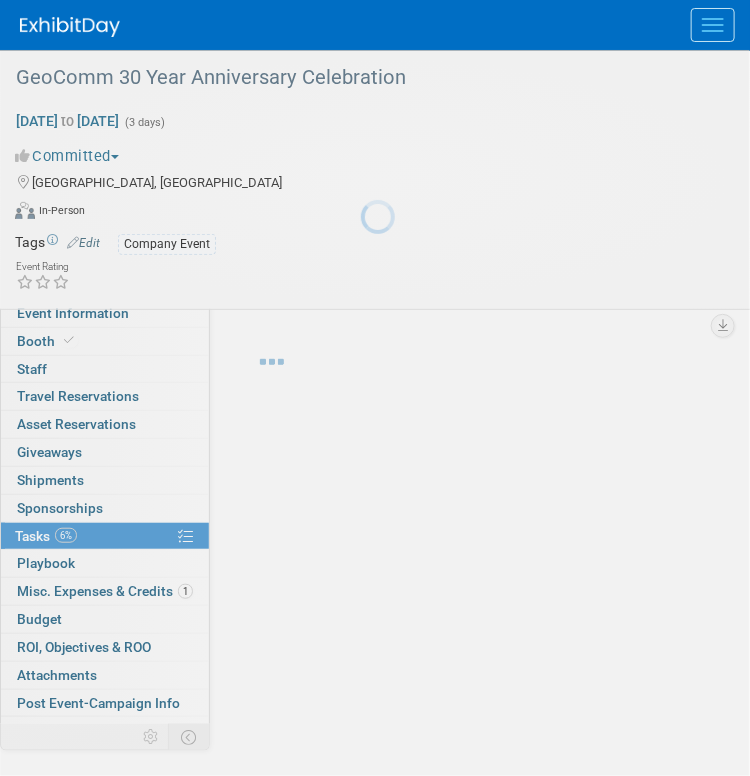 scroll, scrollTop: 6, scrollLeft: 0, axis: vertical 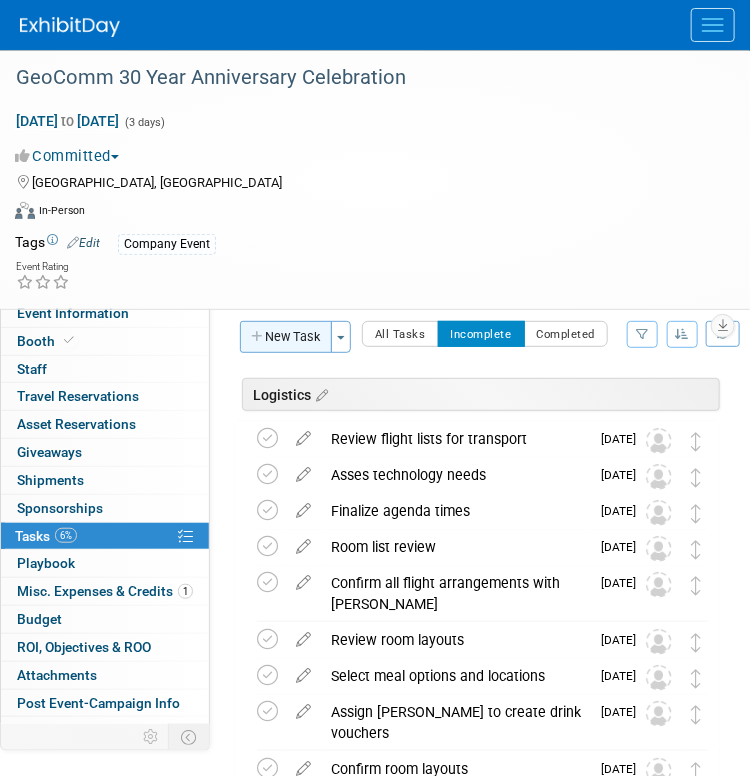 click on "New Task" at bounding box center [286, 337] 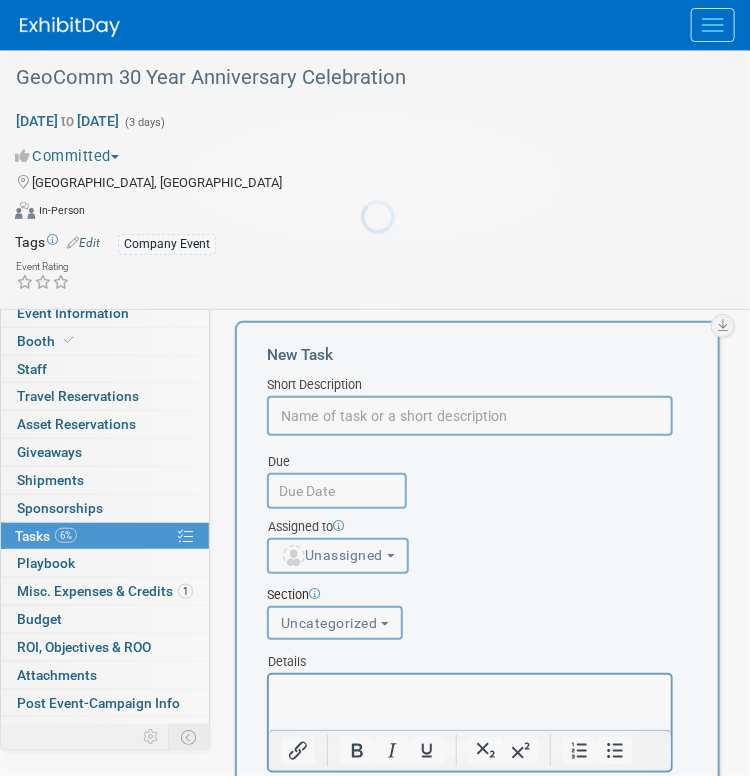 scroll, scrollTop: 0, scrollLeft: 0, axis: both 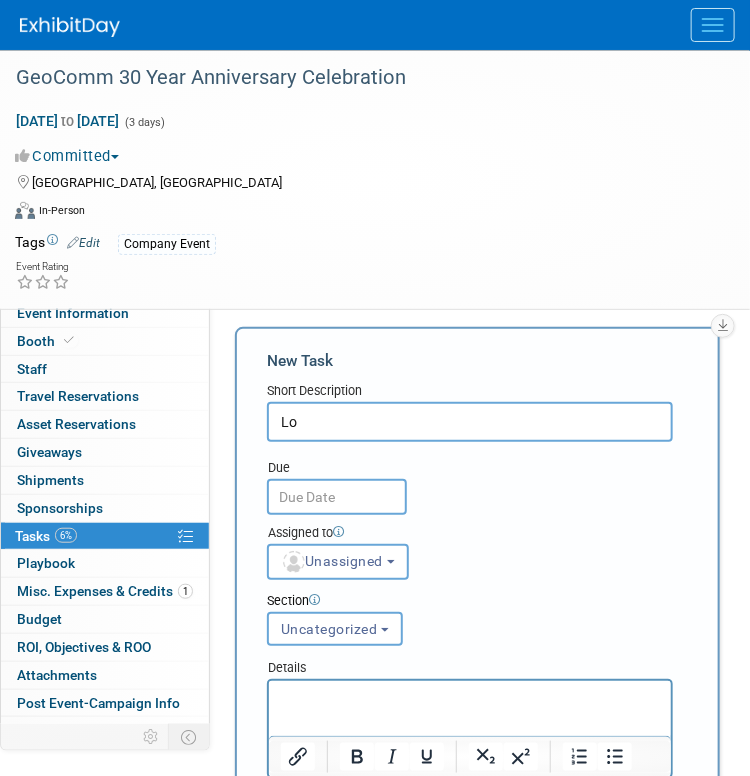 type on "L" 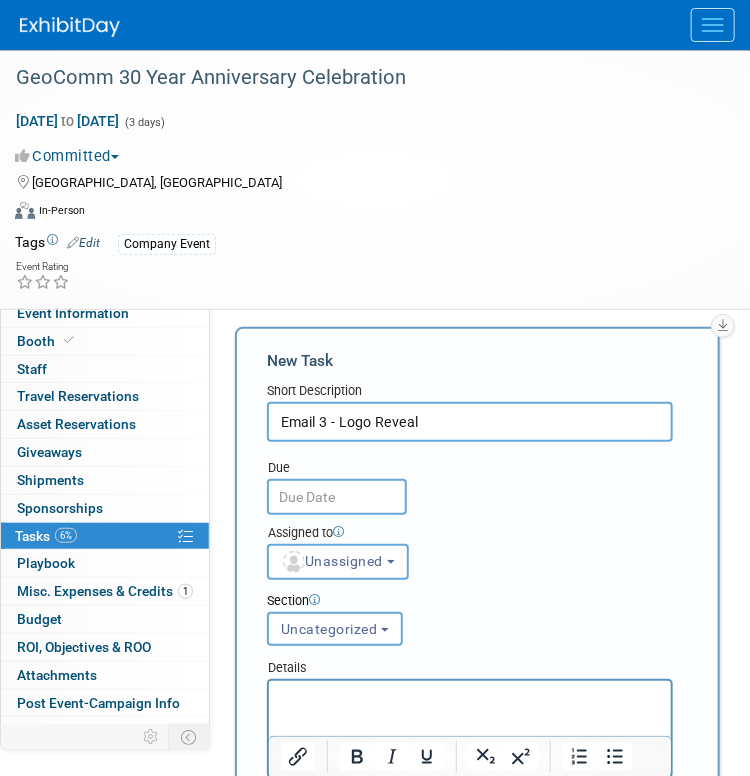 type on "Email 3 - Logo Reveal" 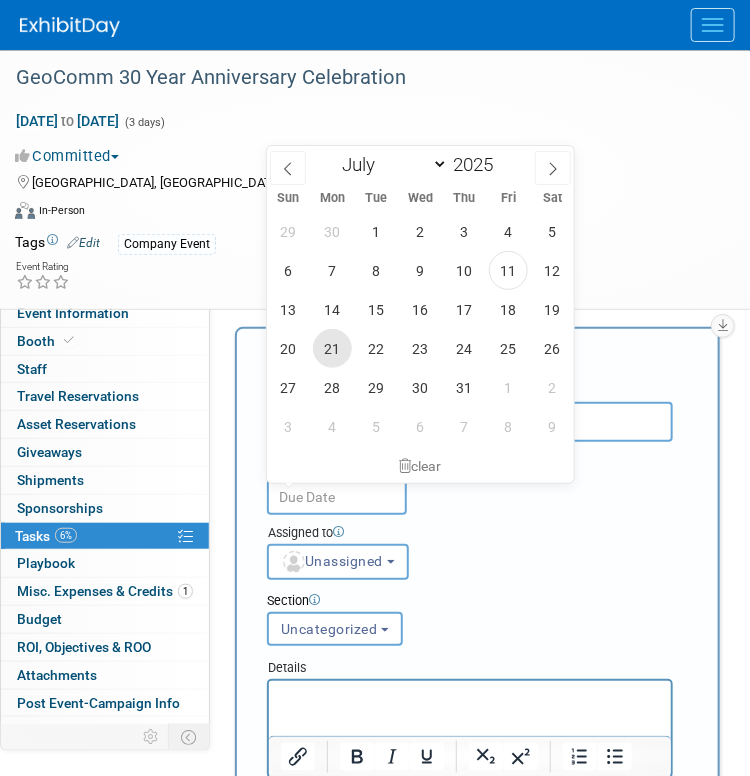 click on "21" at bounding box center [332, 348] 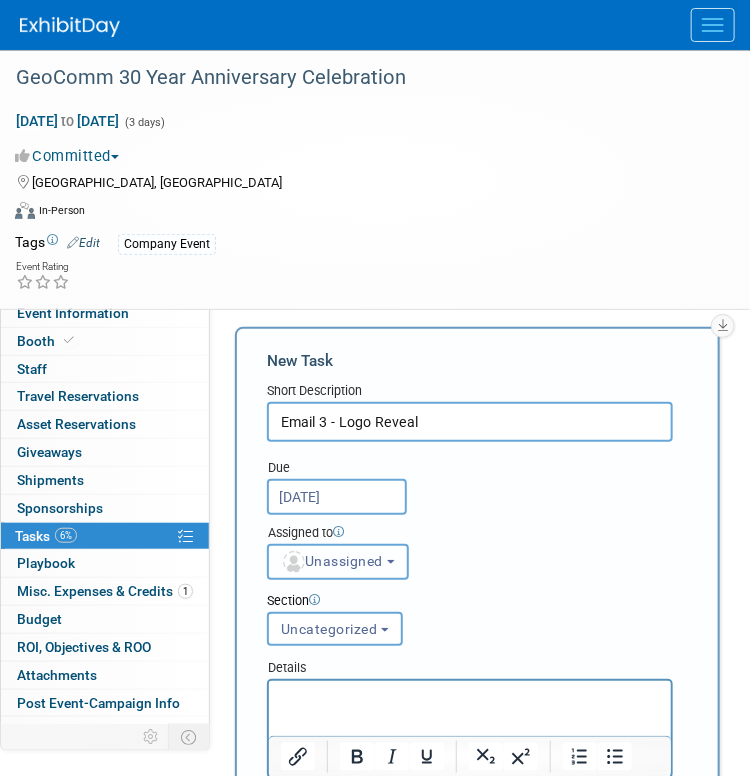click on "Unassigned" at bounding box center [332, 561] 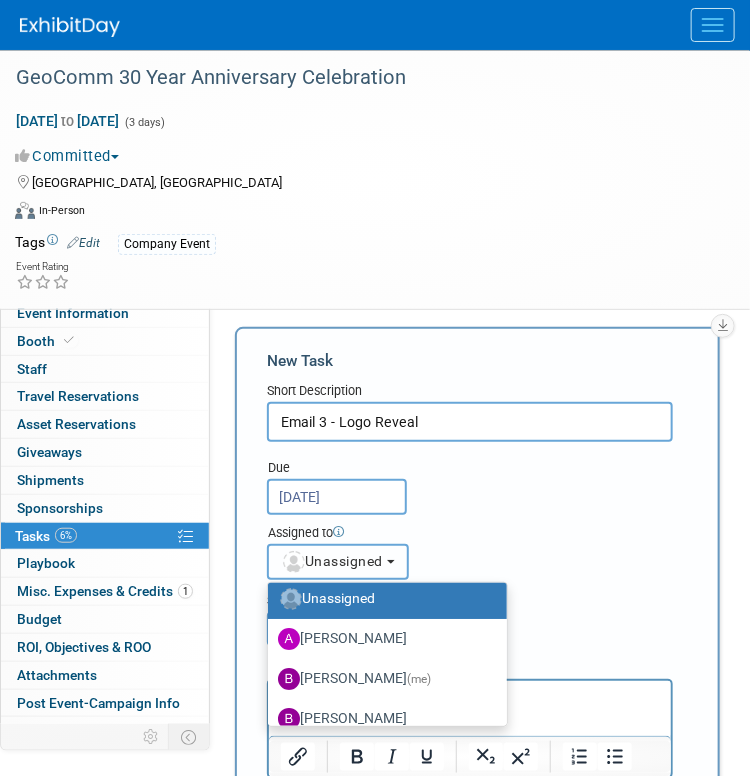 scroll, scrollTop: 100, scrollLeft: 0, axis: vertical 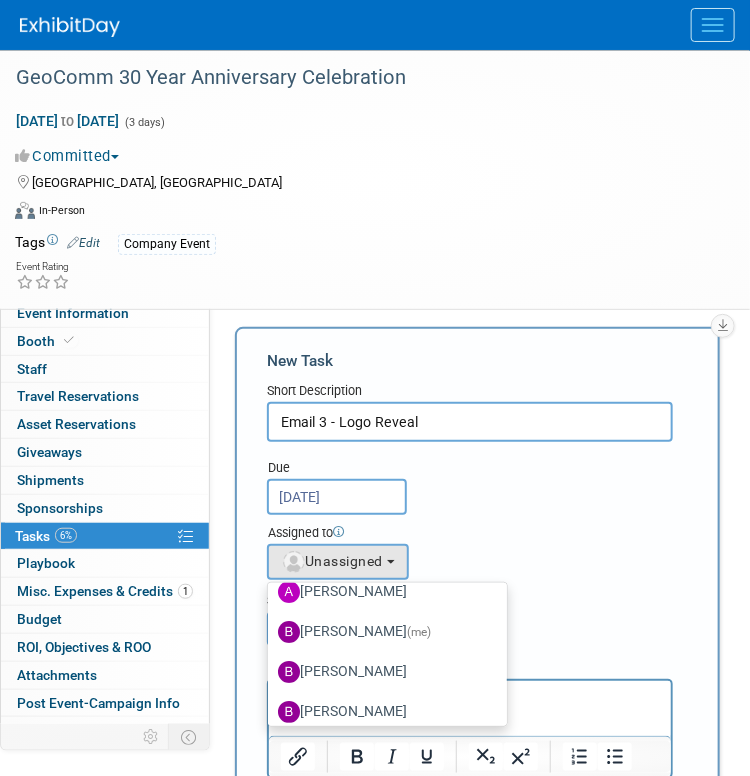 click on "[PERSON_NAME]
(me)" at bounding box center (382, 632) 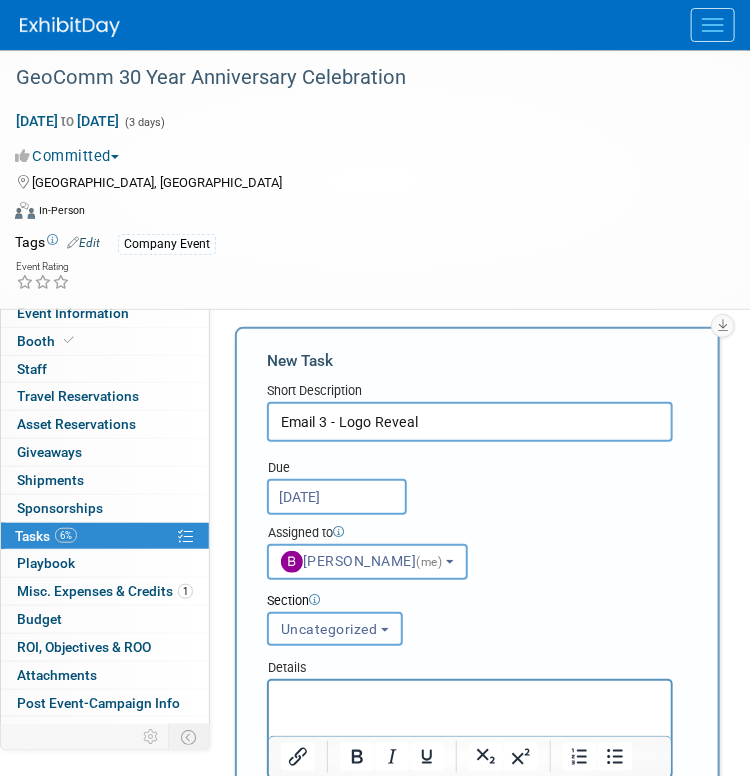click on "Uncategorized" at bounding box center [329, 629] 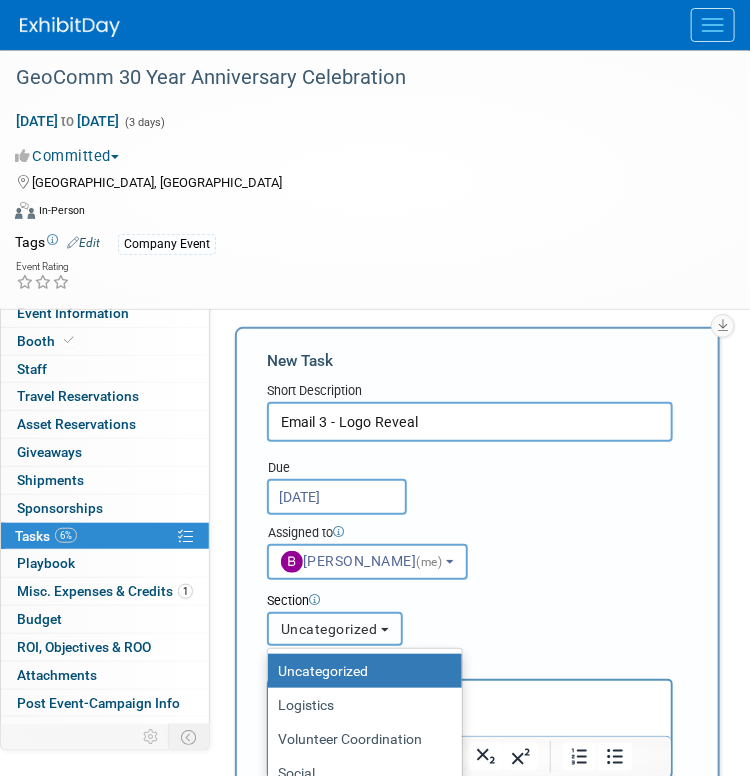 scroll, scrollTop: 100, scrollLeft: 0, axis: vertical 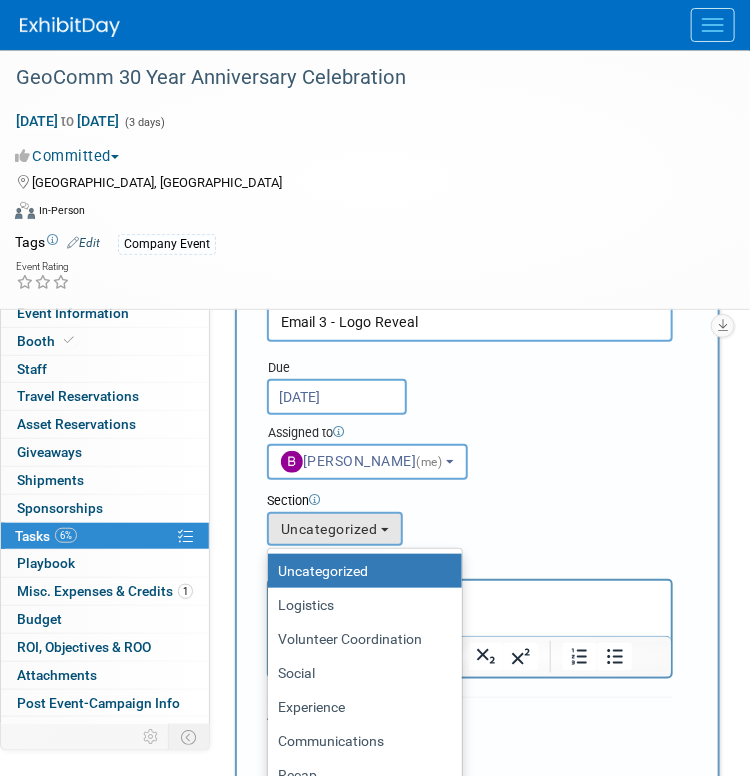click on "Communications" at bounding box center (360, 741) 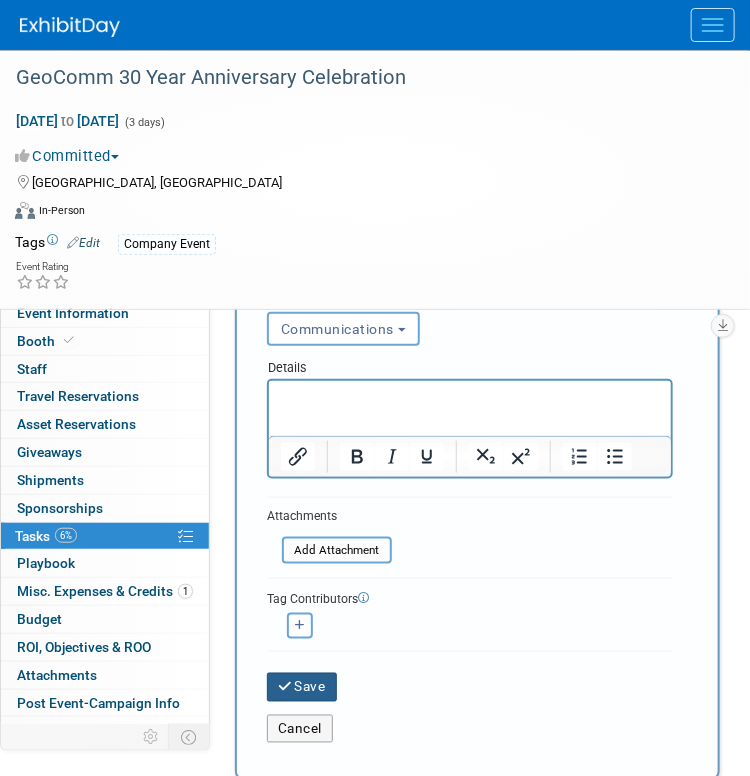 click on "Save" at bounding box center [302, 687] 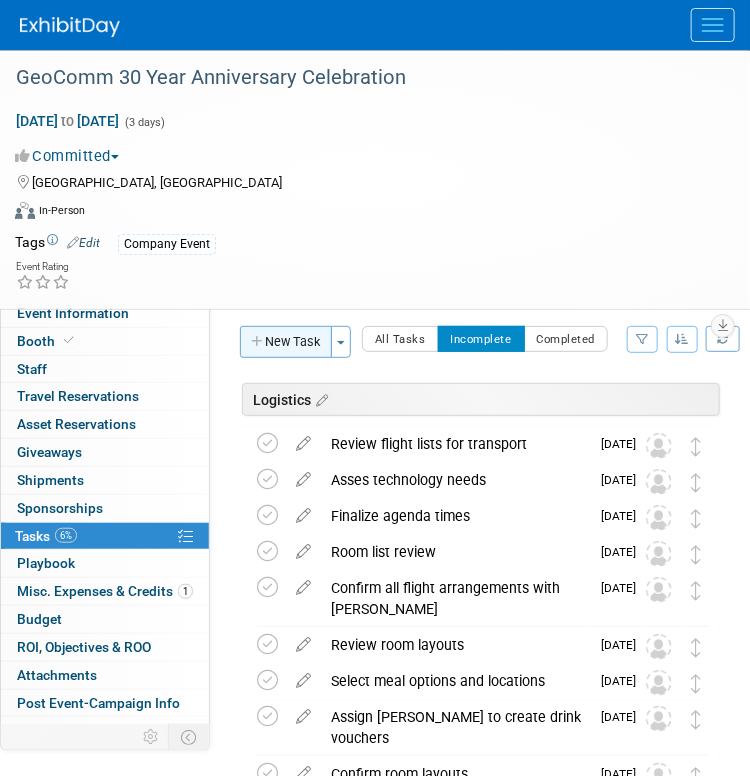 scroll, scrollTop: 0, scrollLeft: 0, axis: both 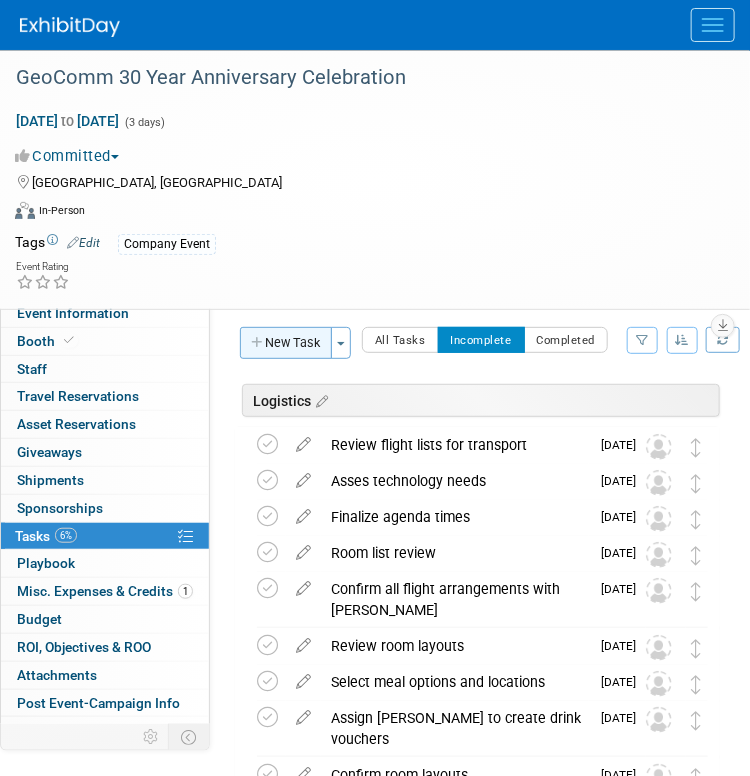 click on "New Task" at bounding box center (286, 343) 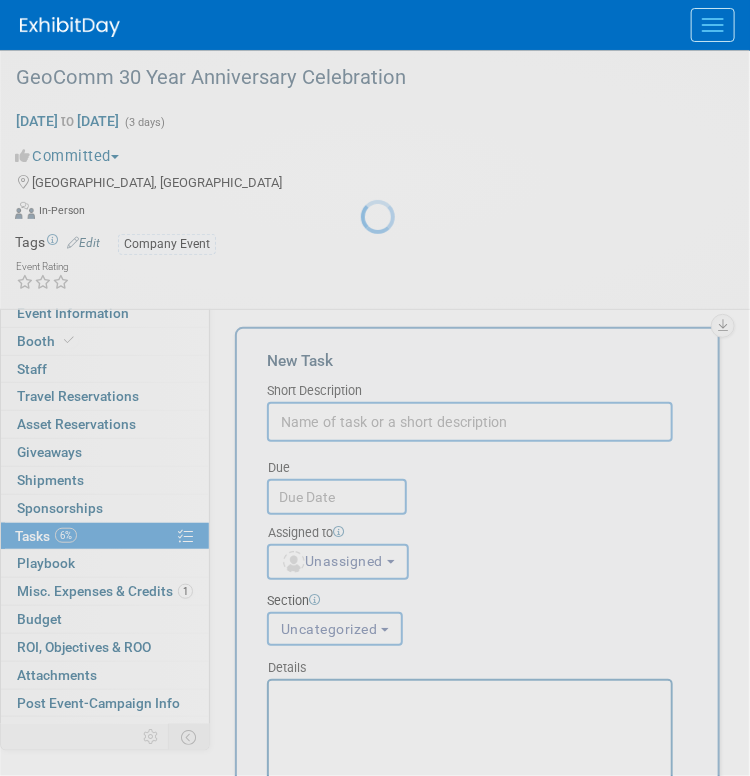 scroll, scrollTop: 0, scrollLeft: 0, axis: both 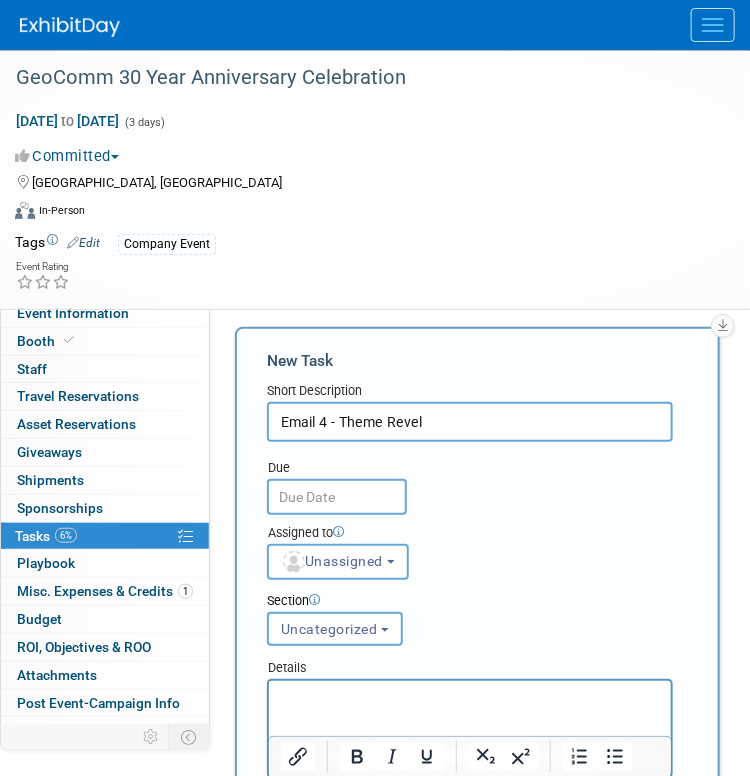 type on "Email 4 - Theme Revel" 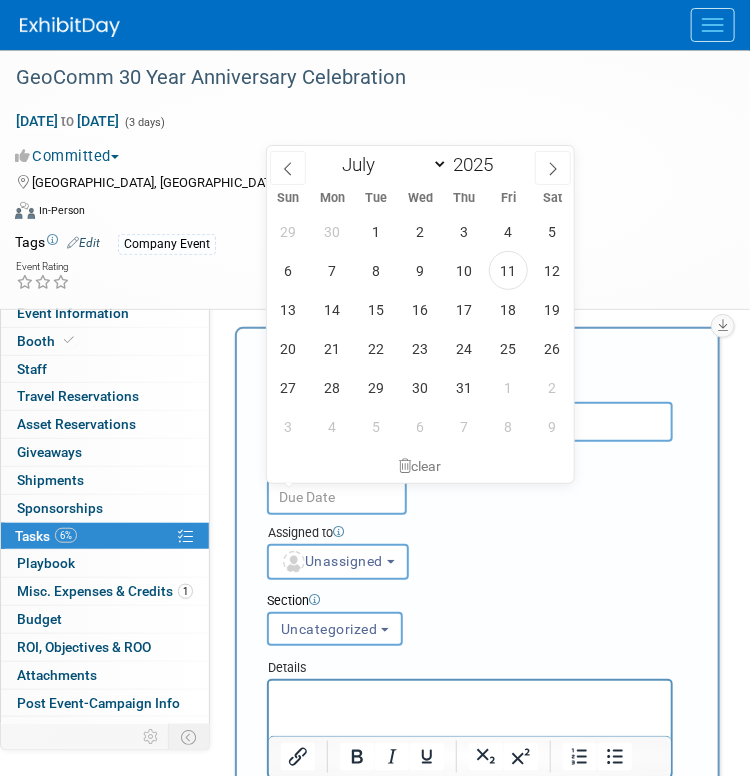 click at bounding box center [337, 497] 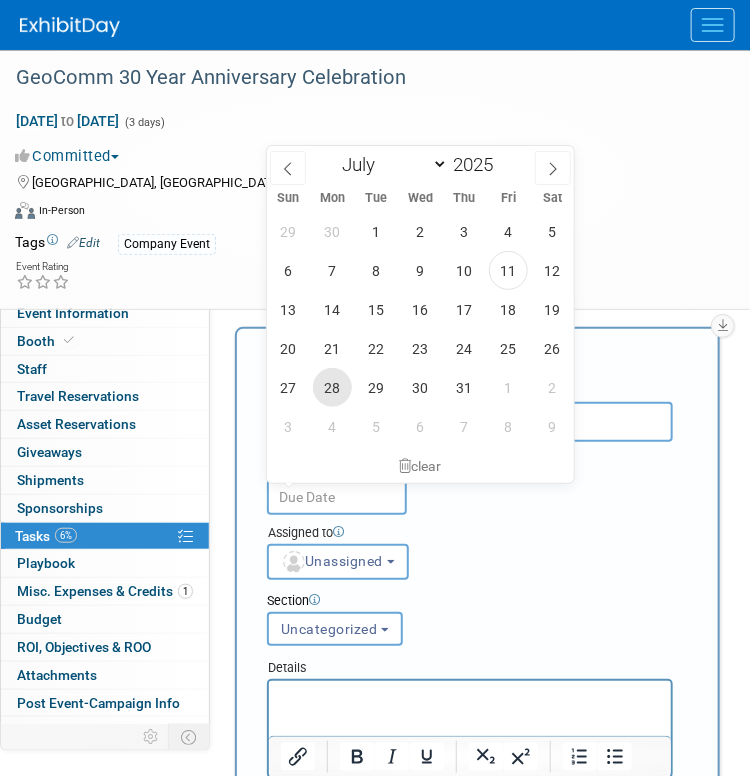 click on "28" at bounding box center [332, 387] 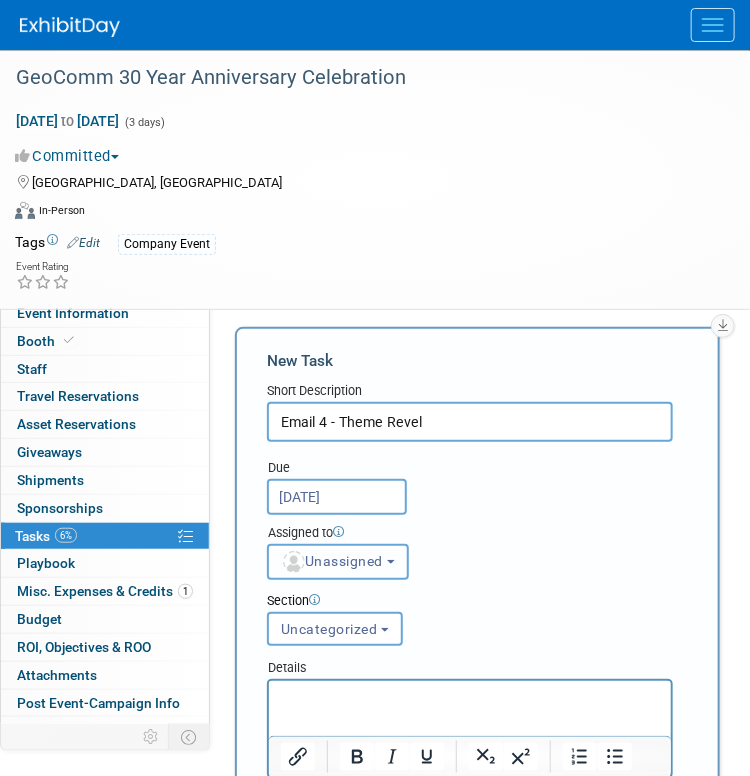 click on "Unassigned" at bounding box center (332, 561) 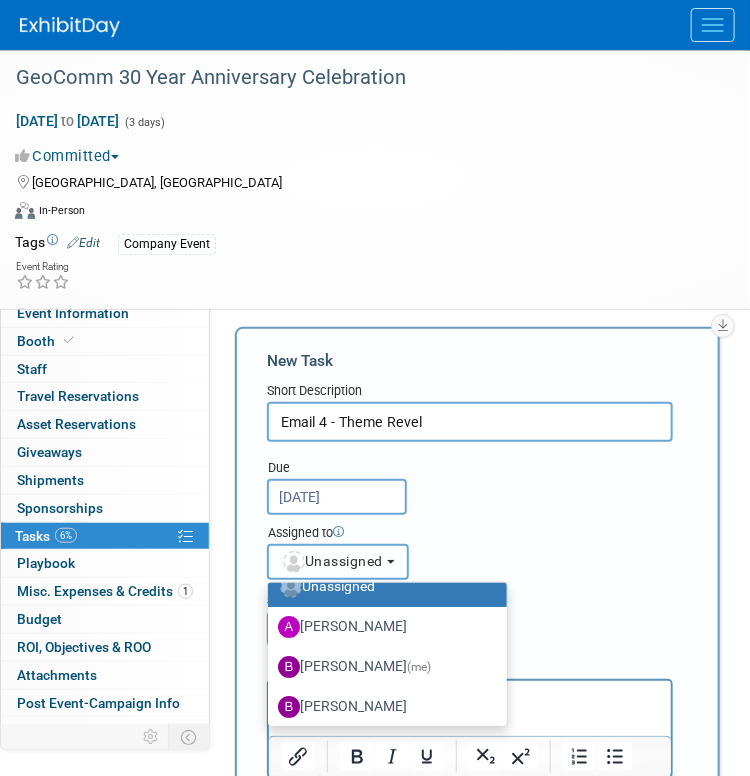 scroll, scrollTop: 100, scrollLeft: 0, axis: vertical 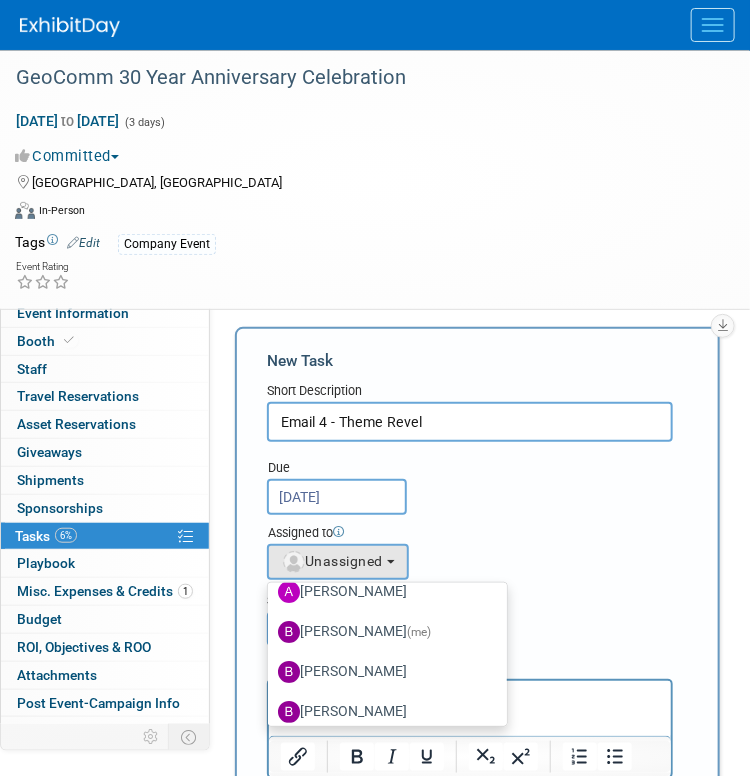 click on "[PERSON_NAME]
(me)" at bounding box center (382, 632) 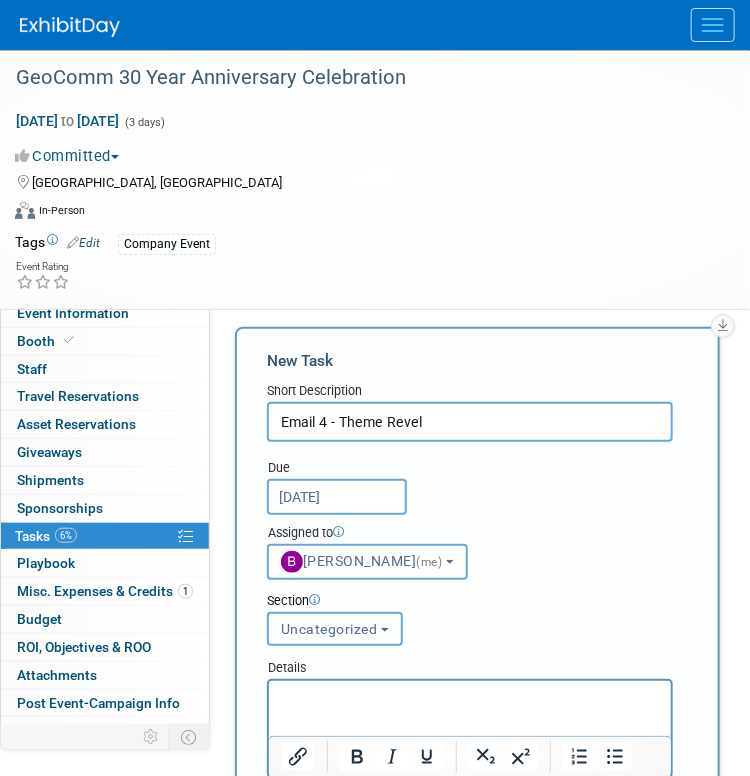 click on "Uncategorized" at bounding box center (335, 629) 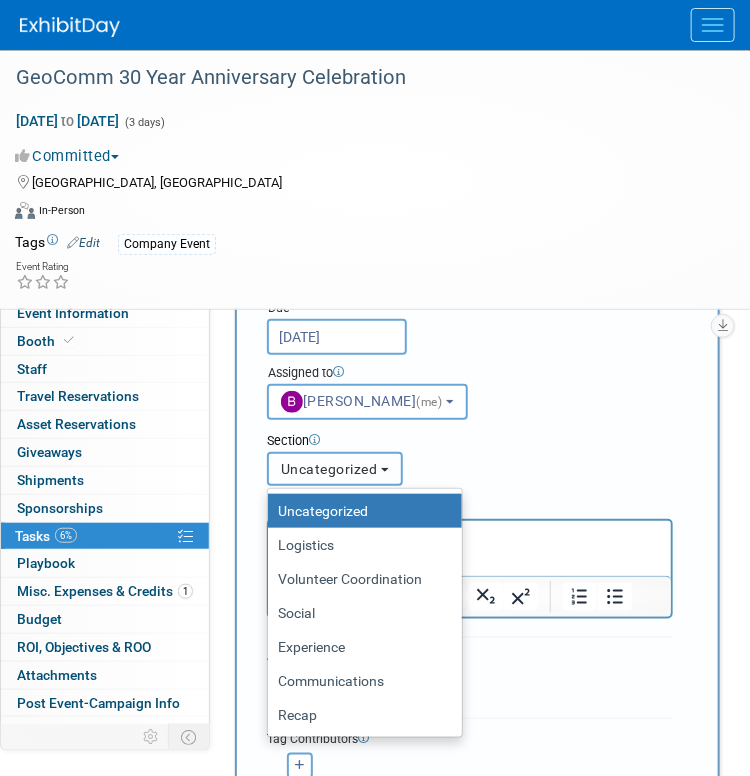 scroll, scrollTop: 200, scrollLeft: 0, axis: vertical 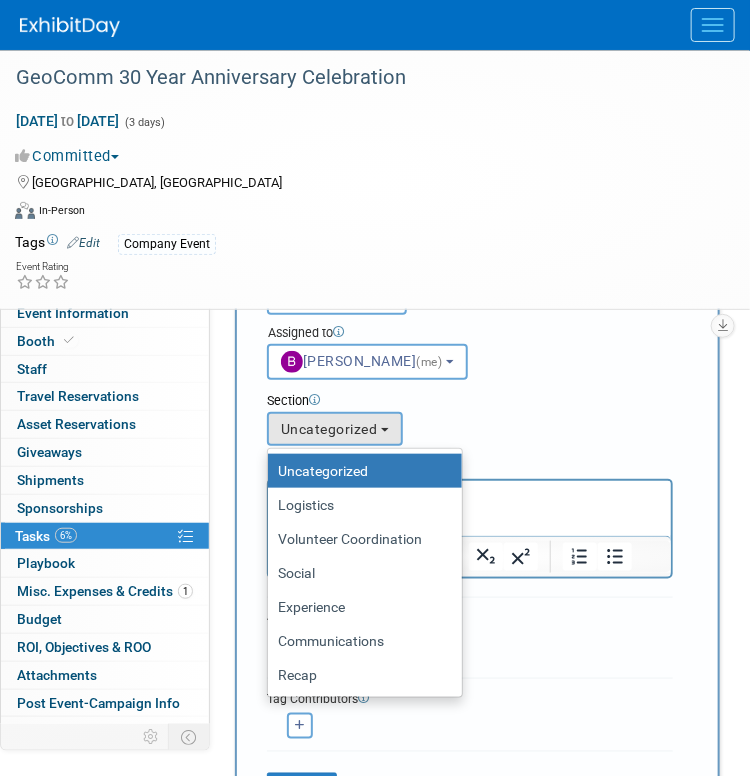 click on "Communications" at bounding box center [360, 641] 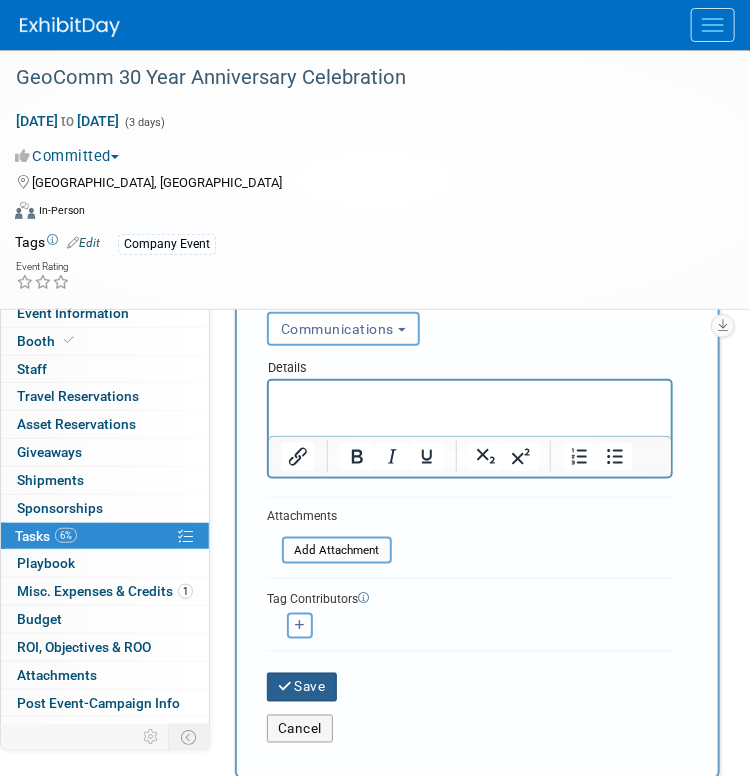 click on "Save" at bounding box center (302, 687) 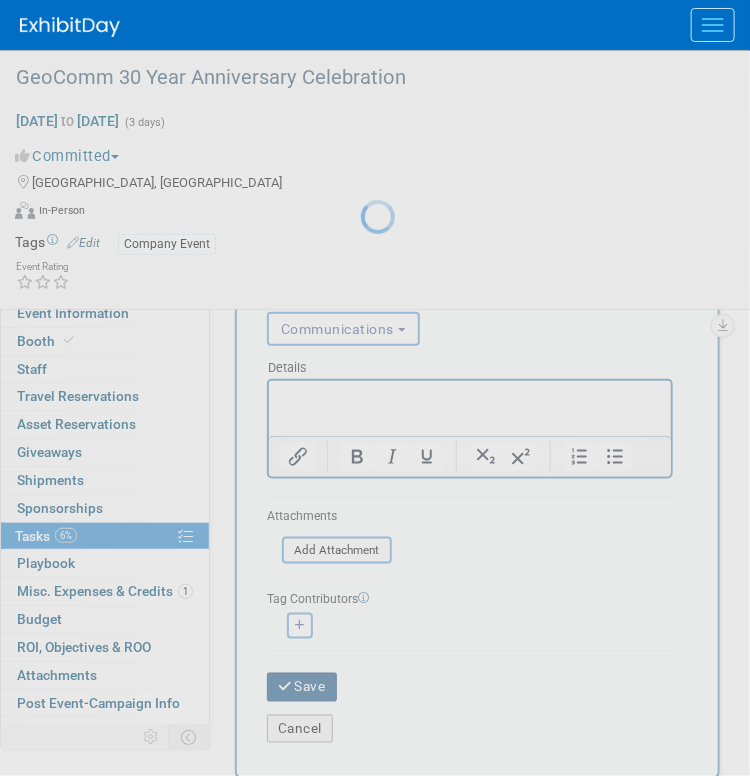 scroll, scrollTop: 6, scrollLeft: 0, axis: vertical 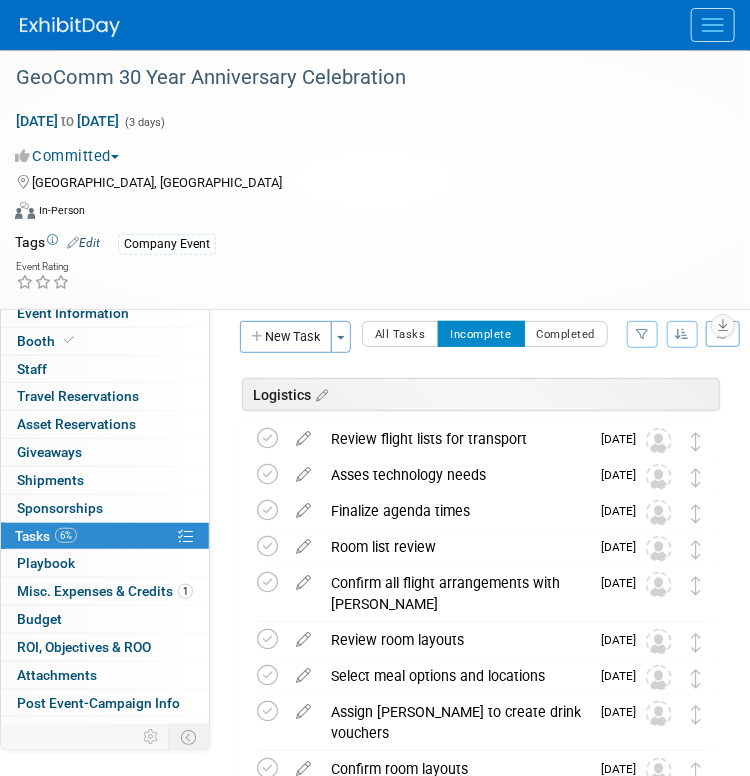 click on "New Task
Toggle Dropdown
Create a new task for this event
Copy tasks from another event
Add a Section
Configure Sections
Delete all tasks
Delete all tasks" at bounding box center [298, 344] 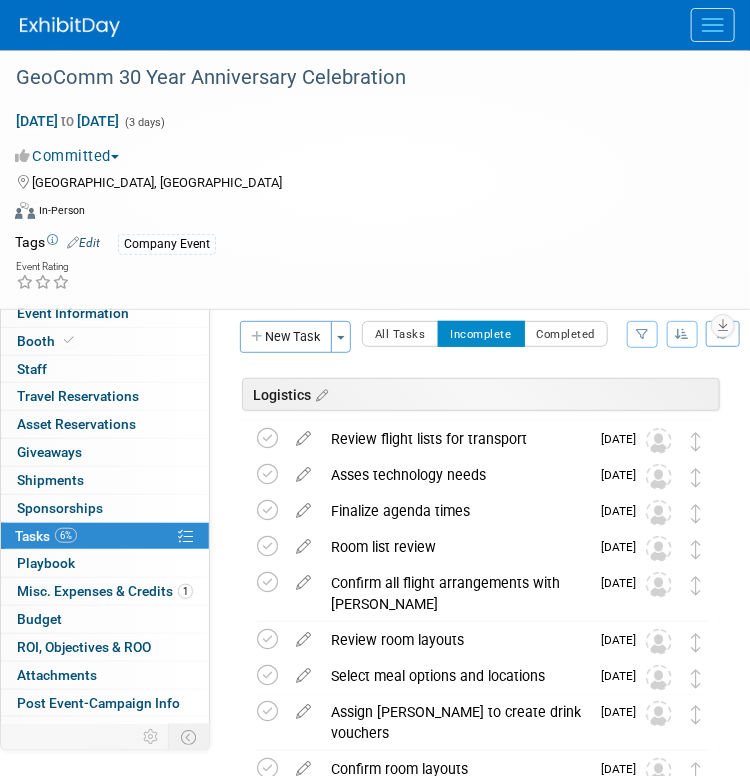 click on "New Task" at bounding box center (286, 337) 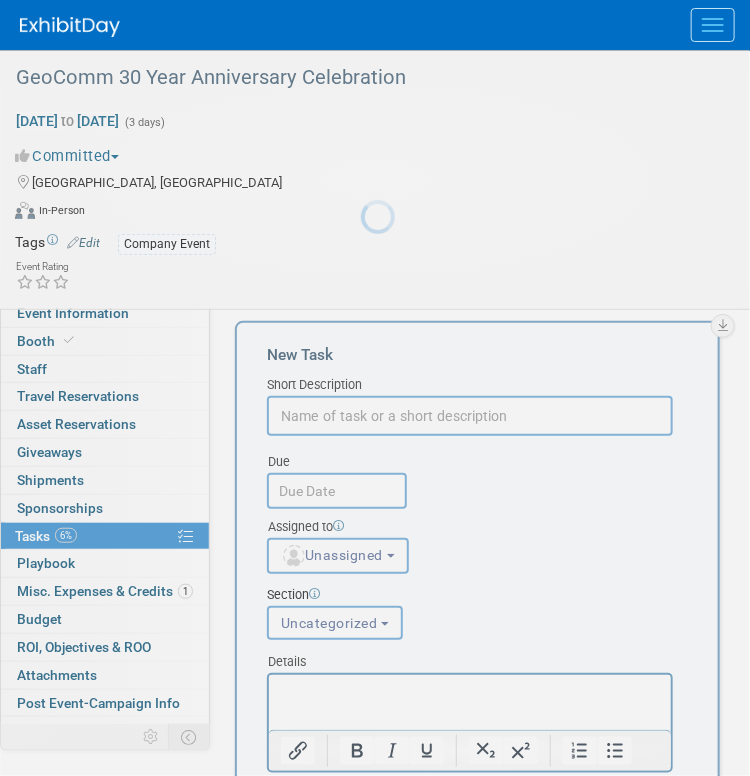 scroll, scrollTop: 0, scrollLeft: 0, axis: both 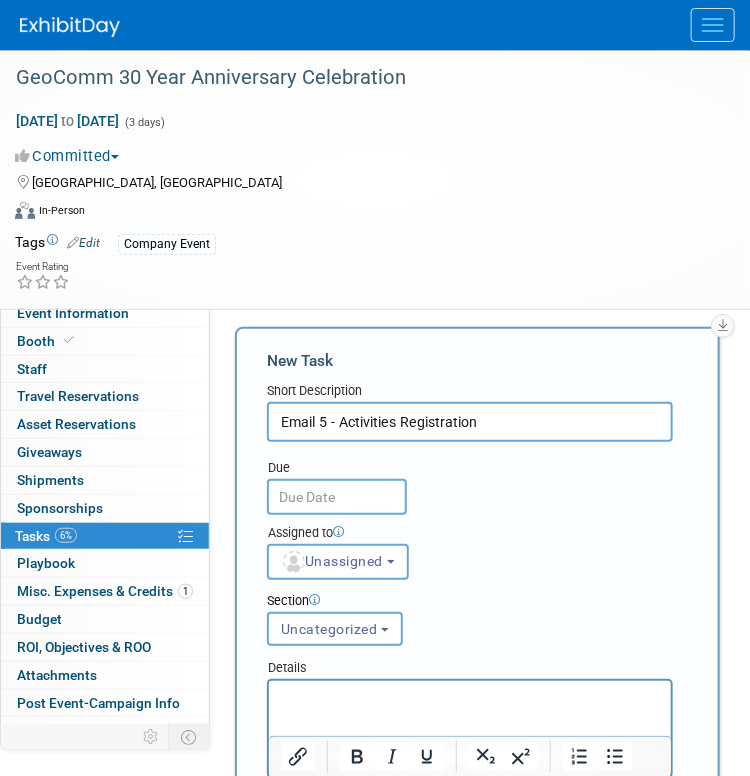 type on "Email 5 - Activities Registration" 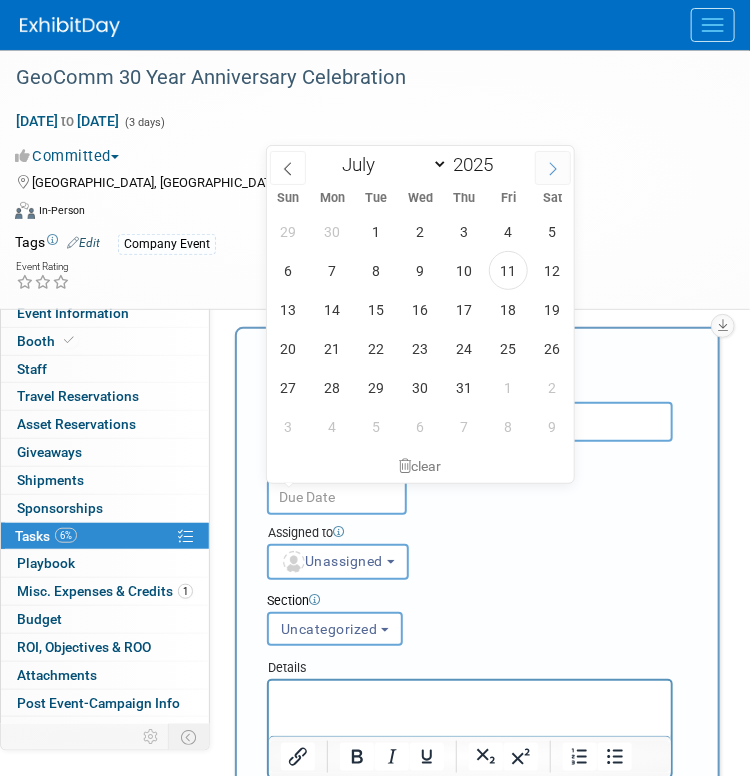 click at bounding box center (553, 168) 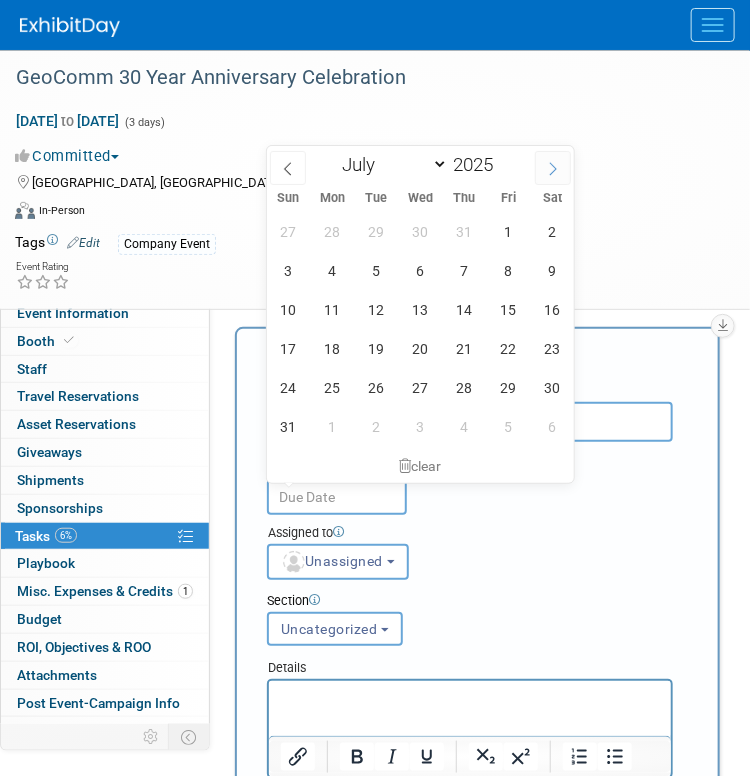 select on "7" 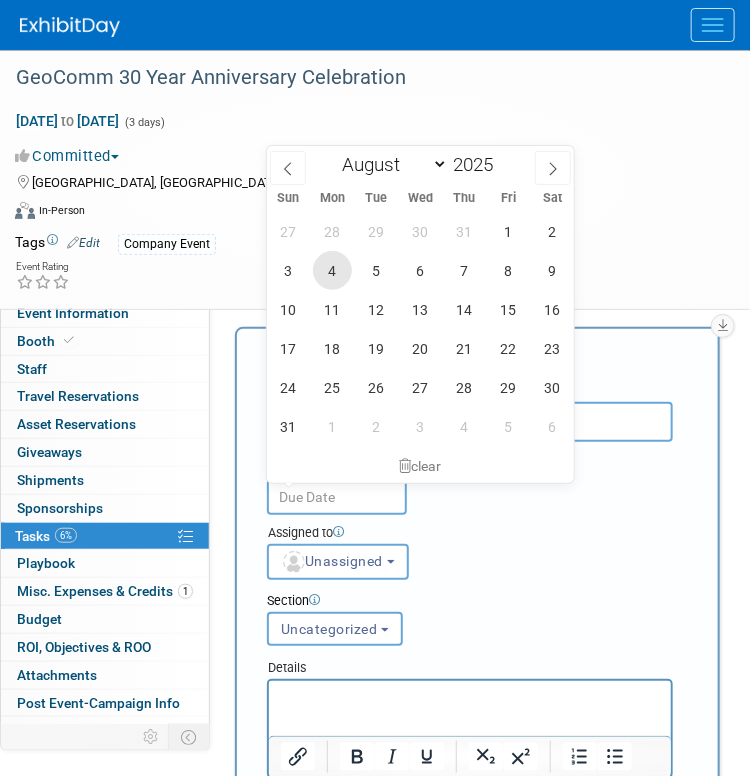 click on "4" at bounding box center [332, 270] 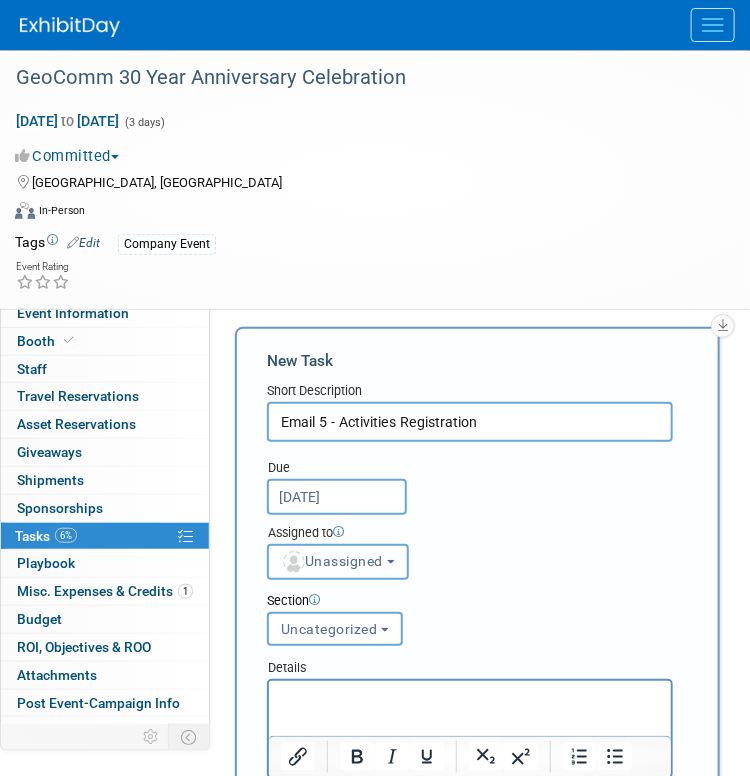 click on "Unassigned" at bounding box center (332, 561) 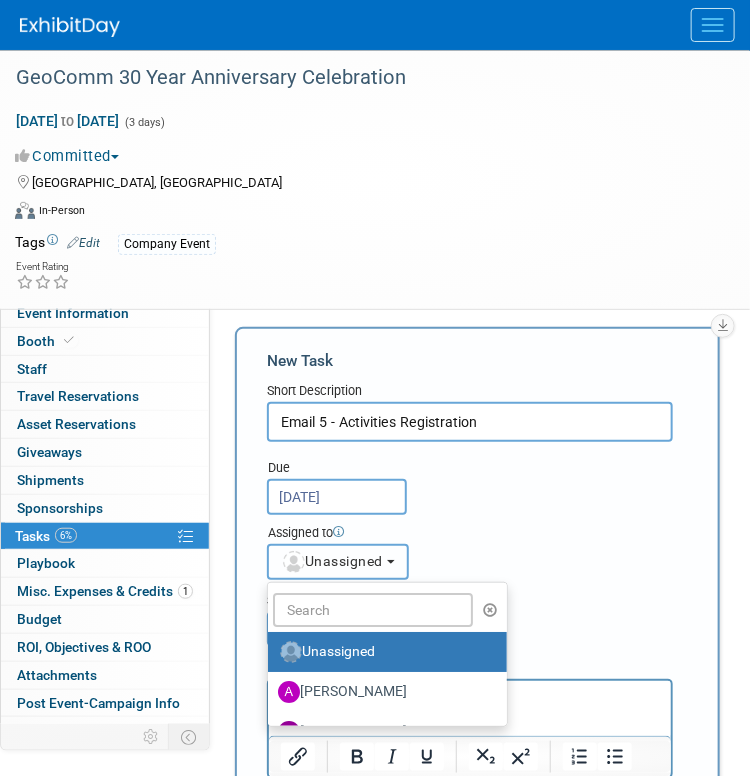 scroll, scrollTop: 100, scrollLeft: 0, axis: vertical 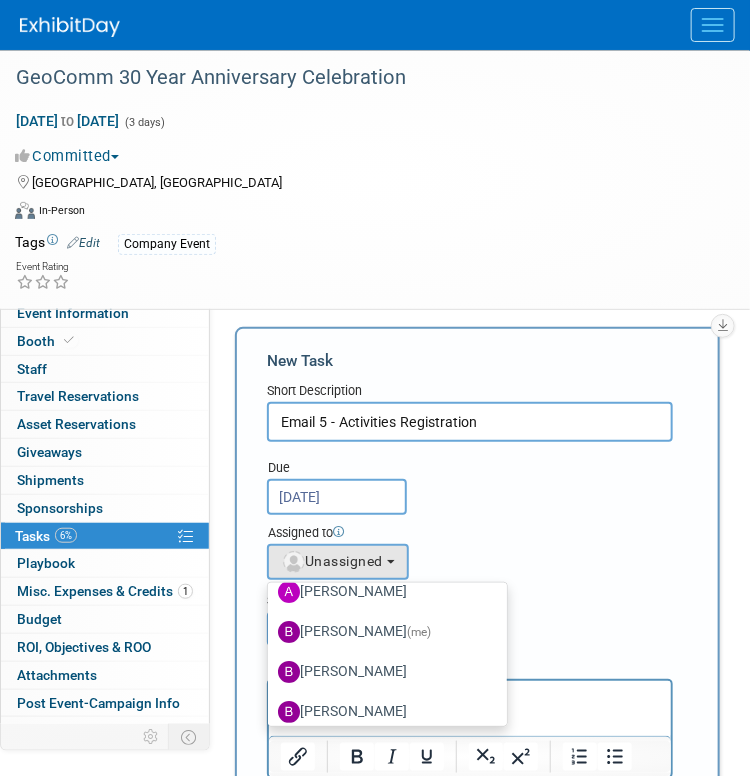 click on "[PERSON_NAME]
(me)" at bounding box center [382, 632] 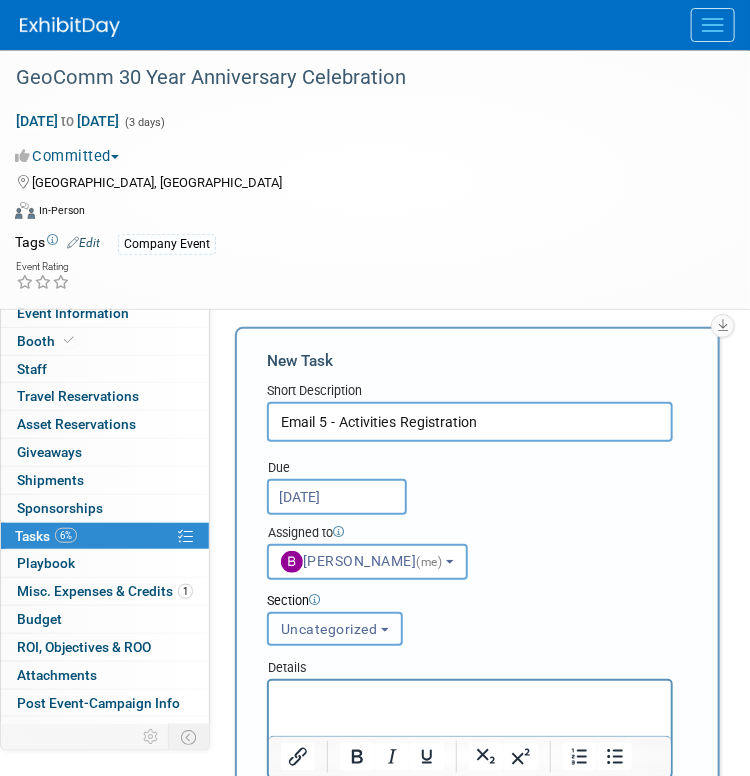click on "Uncategorized" at bounding box center [335, 629] 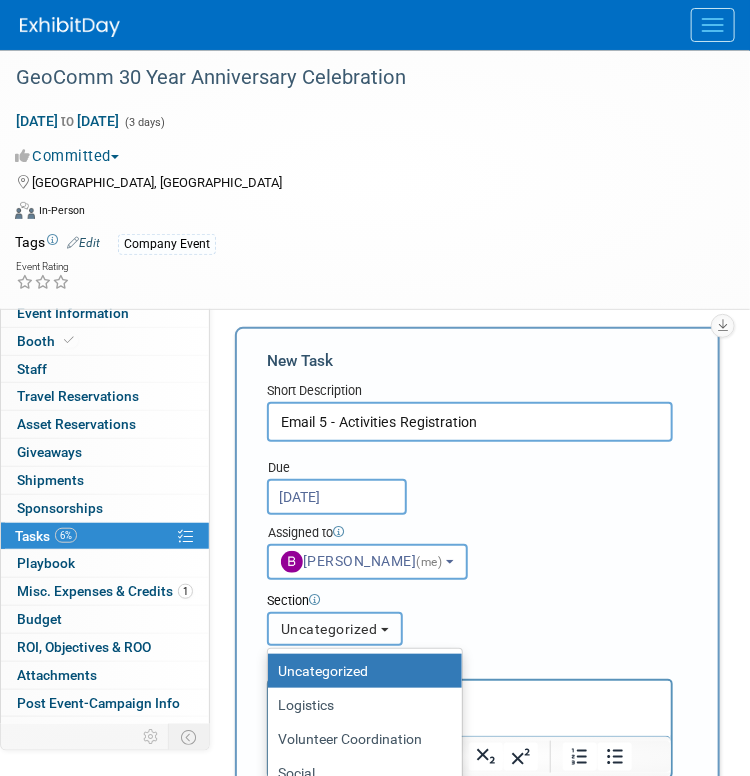 scroll, scrollTop: 100, scrollLeft: 0, axis: vertical 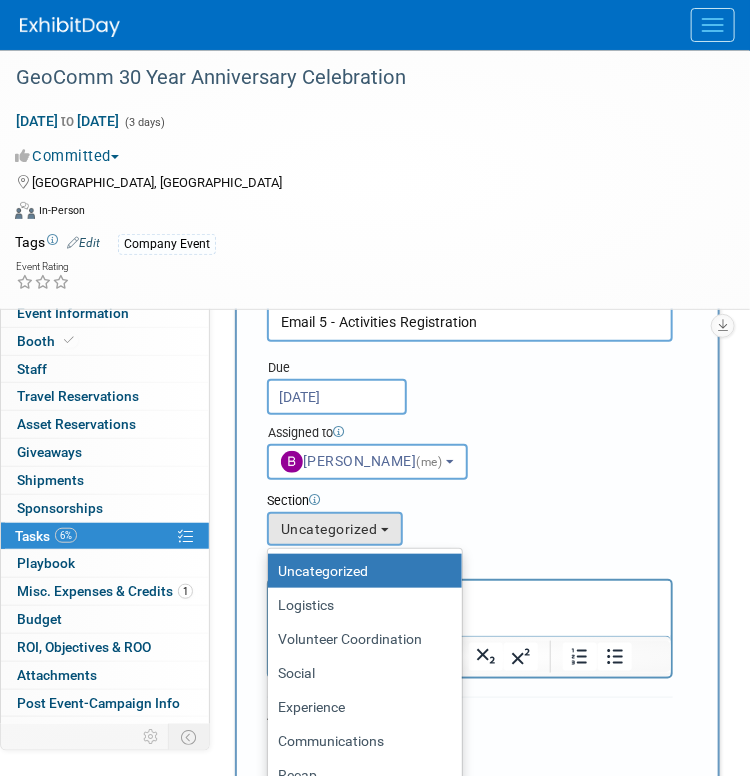 click on "Communications" at bounding box center (360, 741) 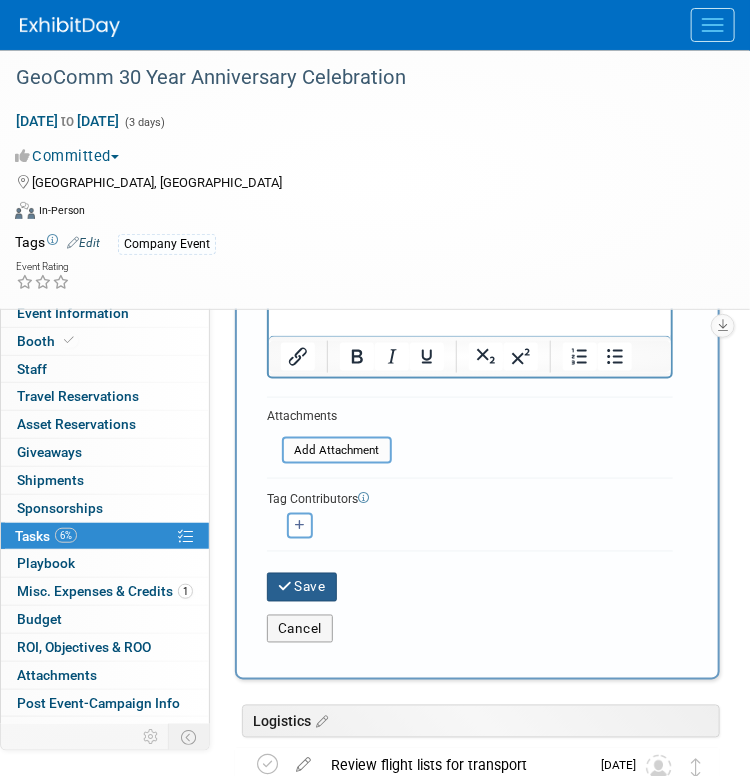 click on "Save" at bounding box center (302, 587) 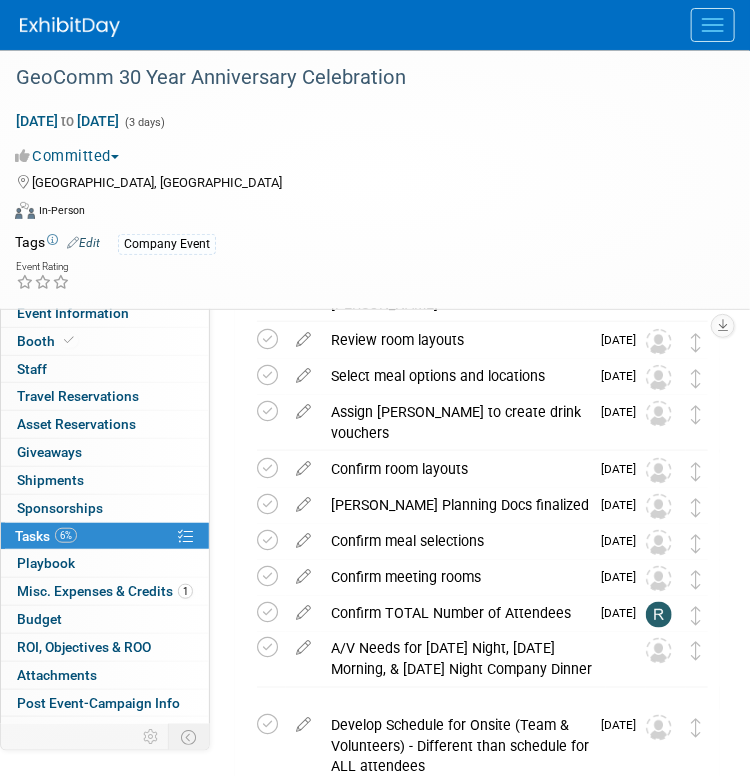 scroll, scrollTop: 0, scrollLeft: 0, axis: both 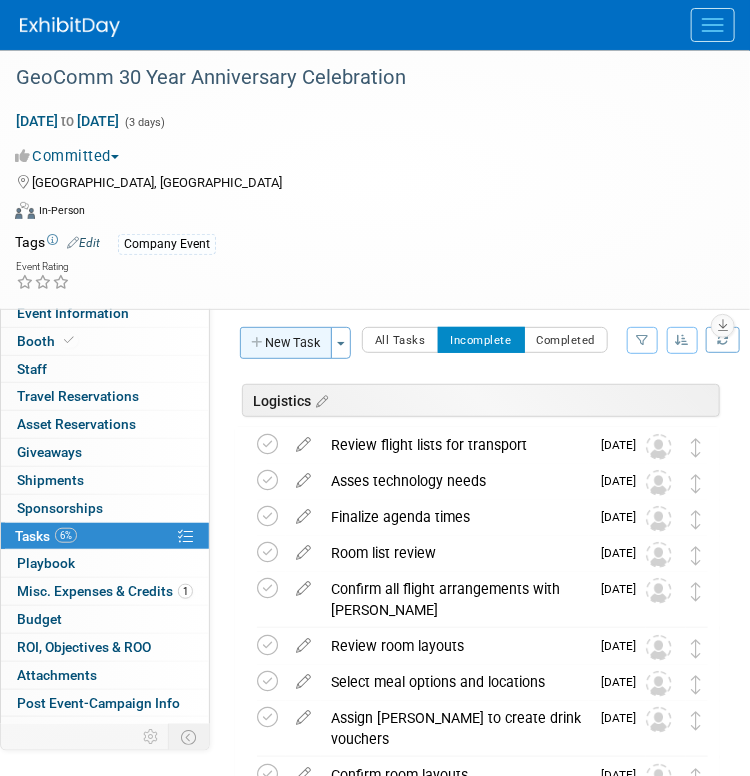 click on "New Task" at bounding box center [286, 343] 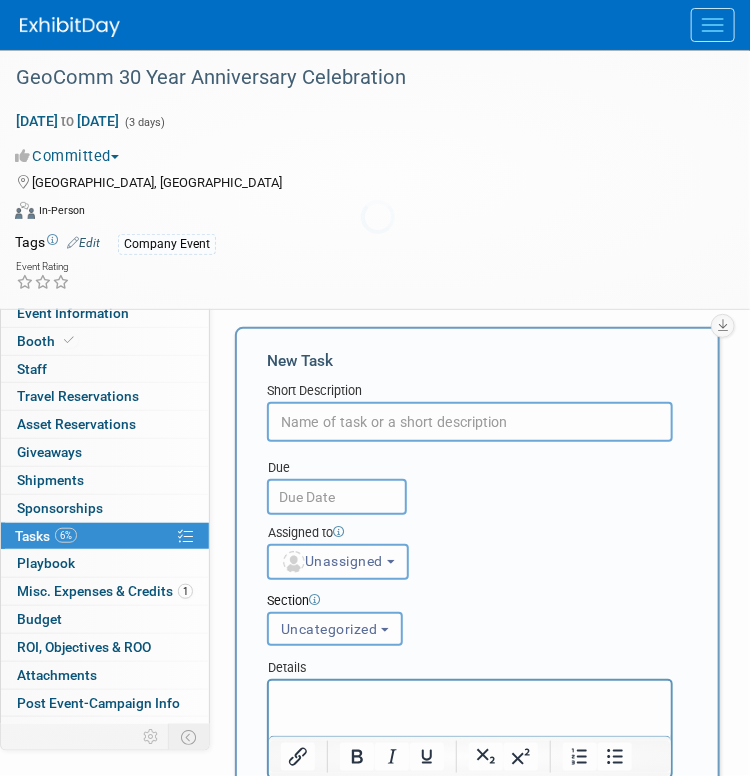 scroll, scrollTop: 0, scrollLeft: 0, axis: both 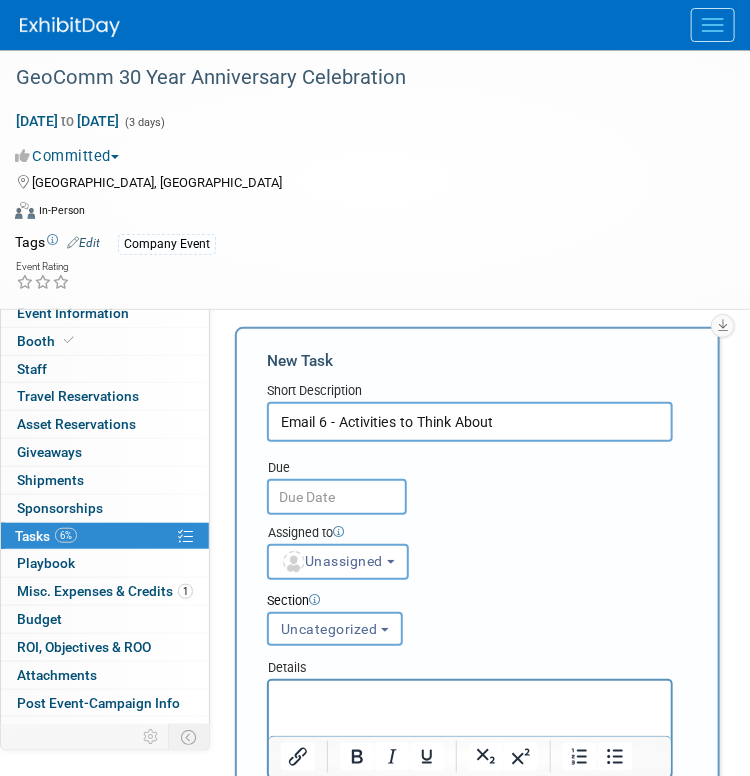 type on "Email 6 - Activities to Think About" 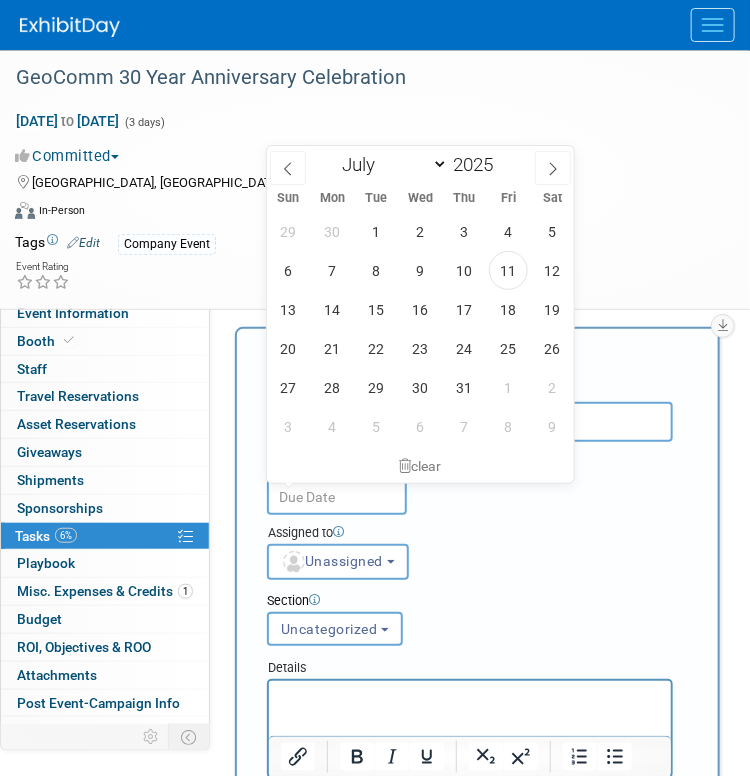 click at bounding box center (337, 497) 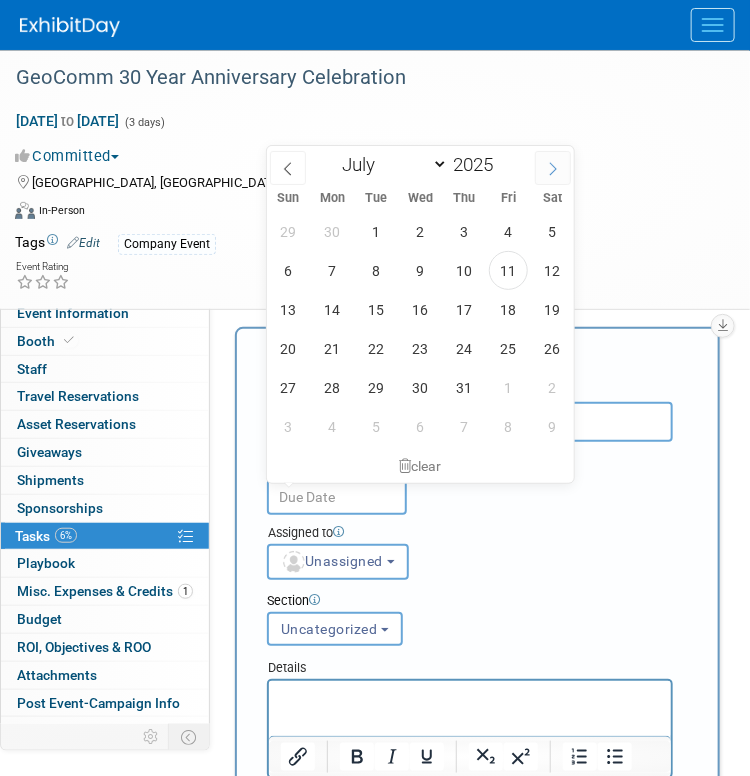 click at bounding box center [553, 168] 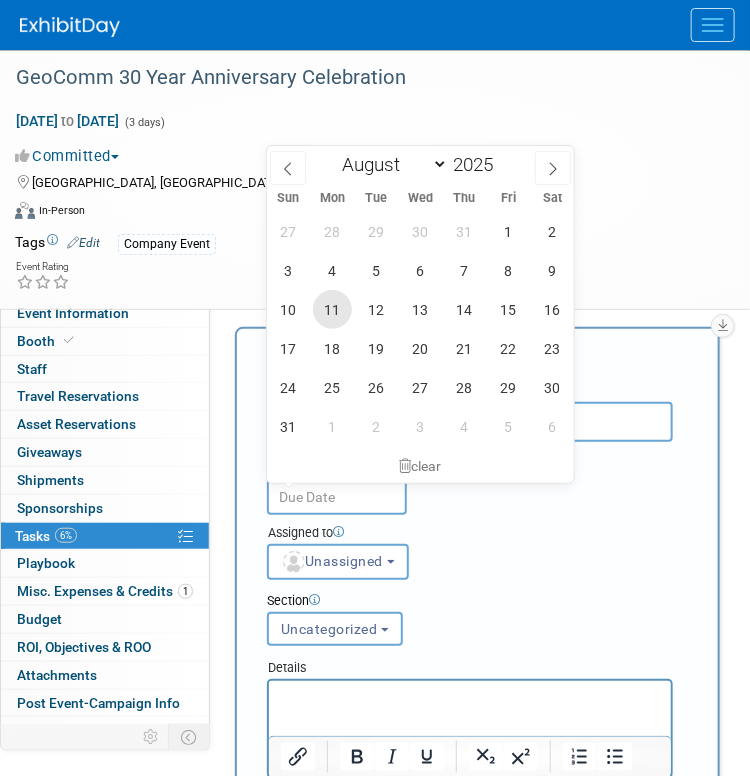 click on "11" at bounding box center (332, 309) 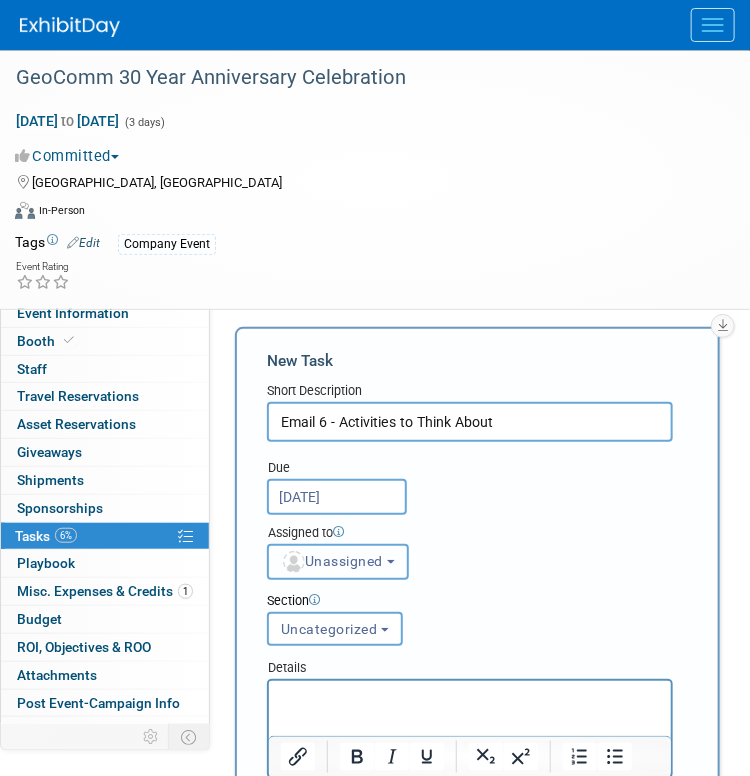 click on "Unassigned" at bounding box center [338, 562] 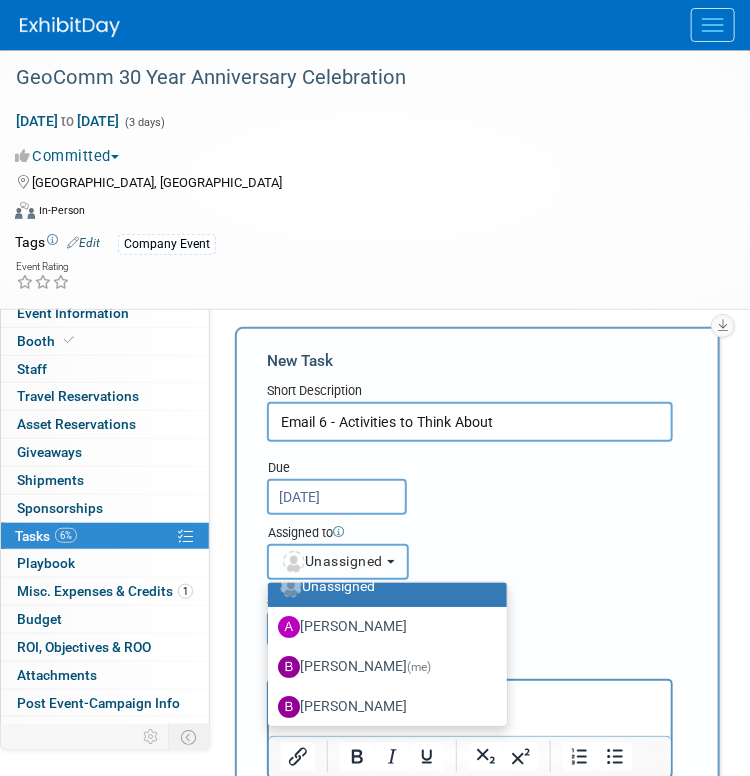 scroll, scrollTop: 100, scrollLeft: 0, axis: vertical 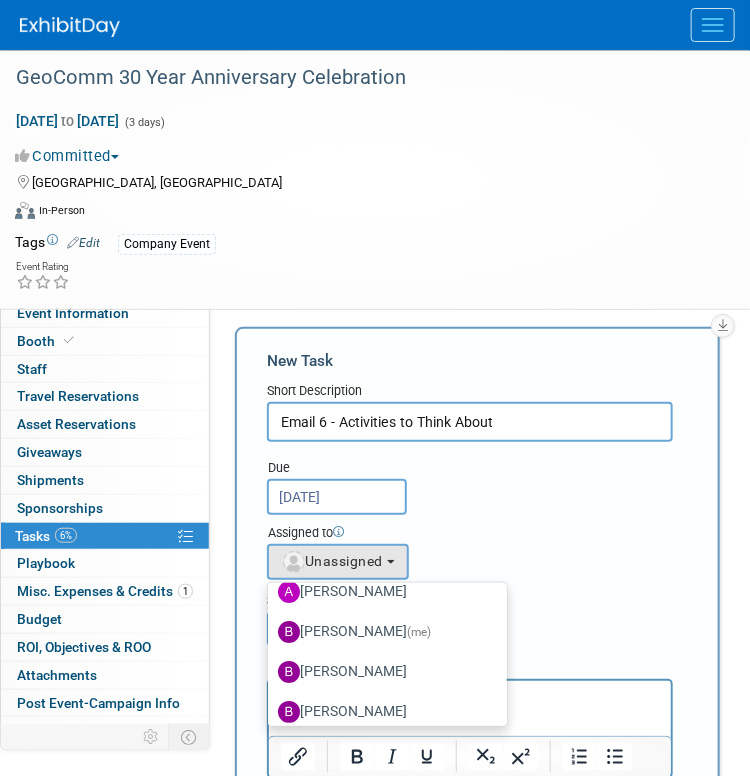 click on "[PERSON_NAME]
(me)" at bounding box center (382, 632) 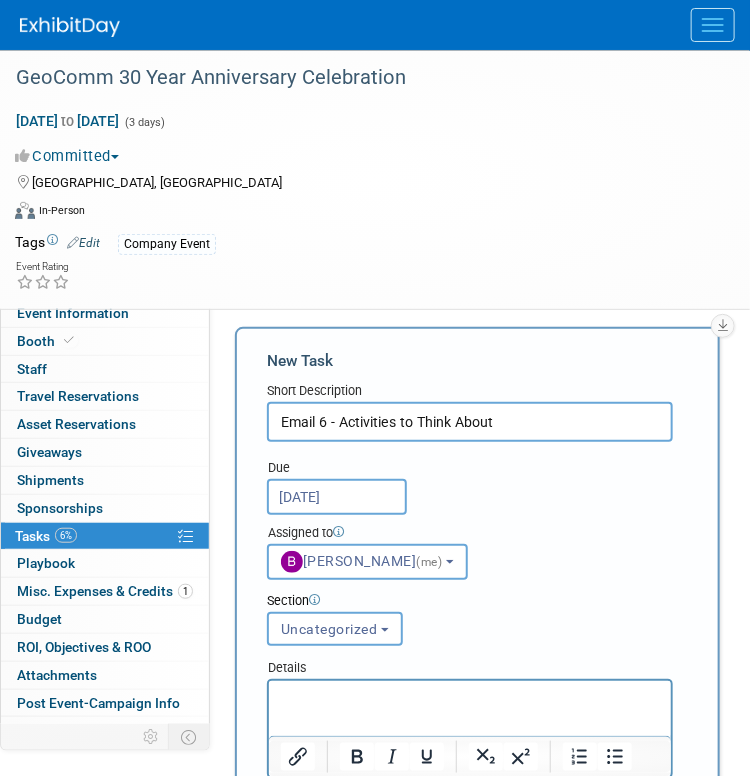 click on "Section" at bounding box center [470, 602] 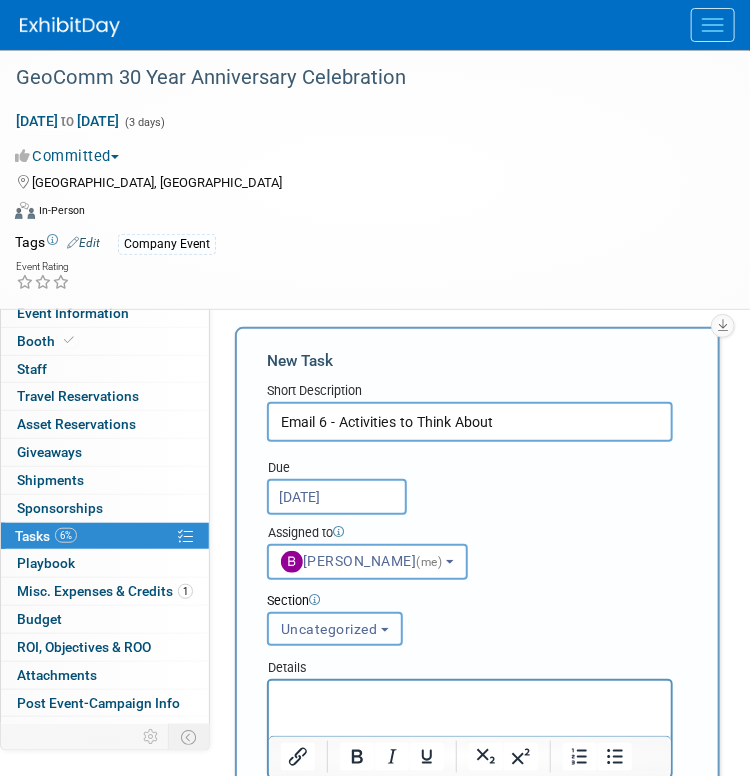 click on "Uncategorized" at bounding box center [329, 629] 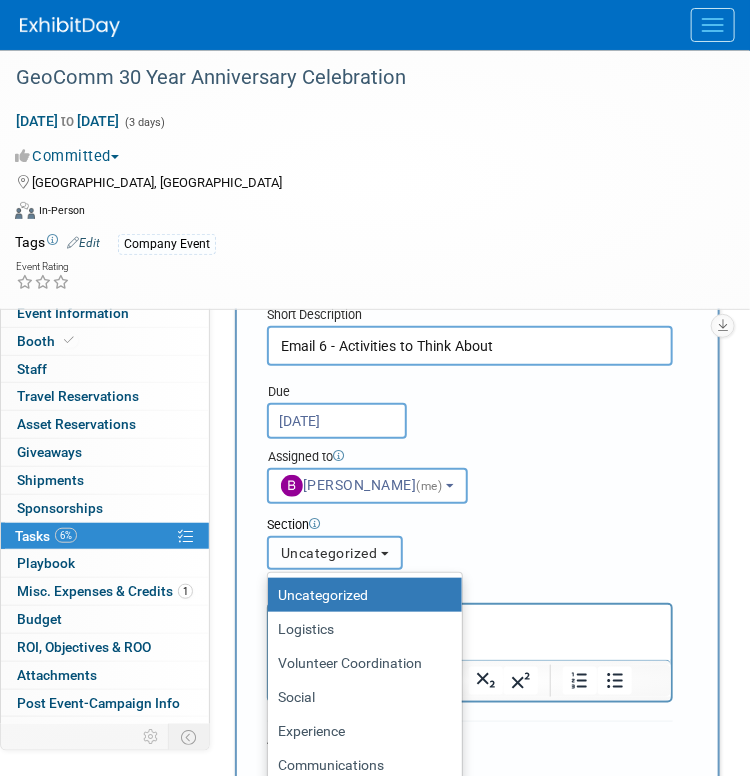 scroll, scrollTop: 200, scrollLeft: 0, axis: vertical 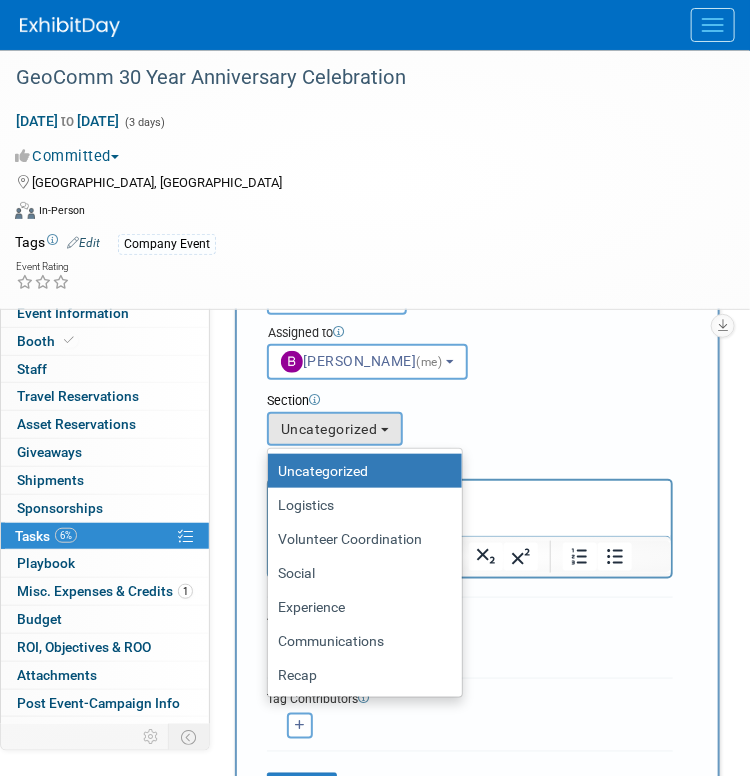 click on "Communications" at bounding box center [360, 641] 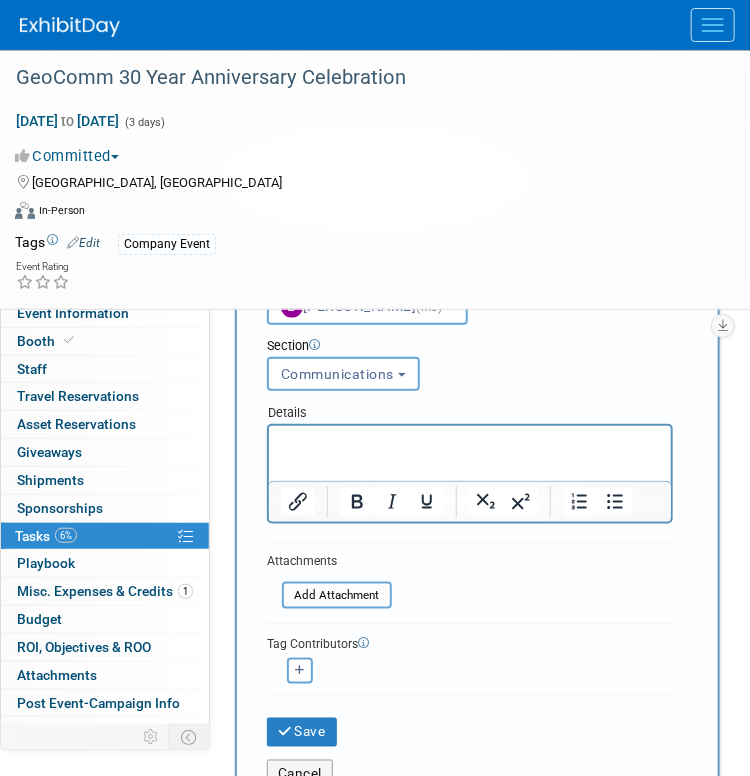 scroll, scrollTop: 300, scrollLeft: 0, axis: vertical 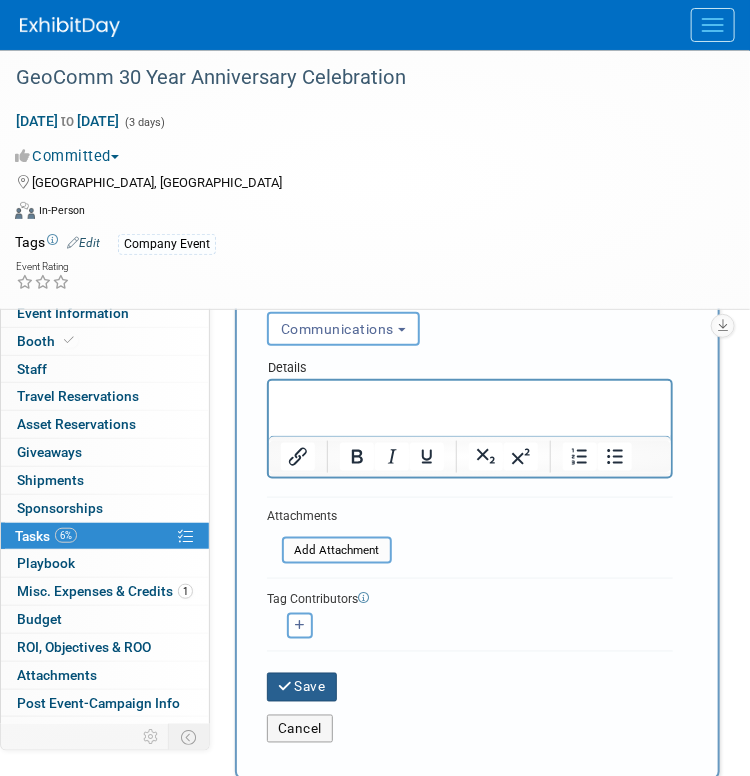 click on "Save" at bounding box center [302, 687] 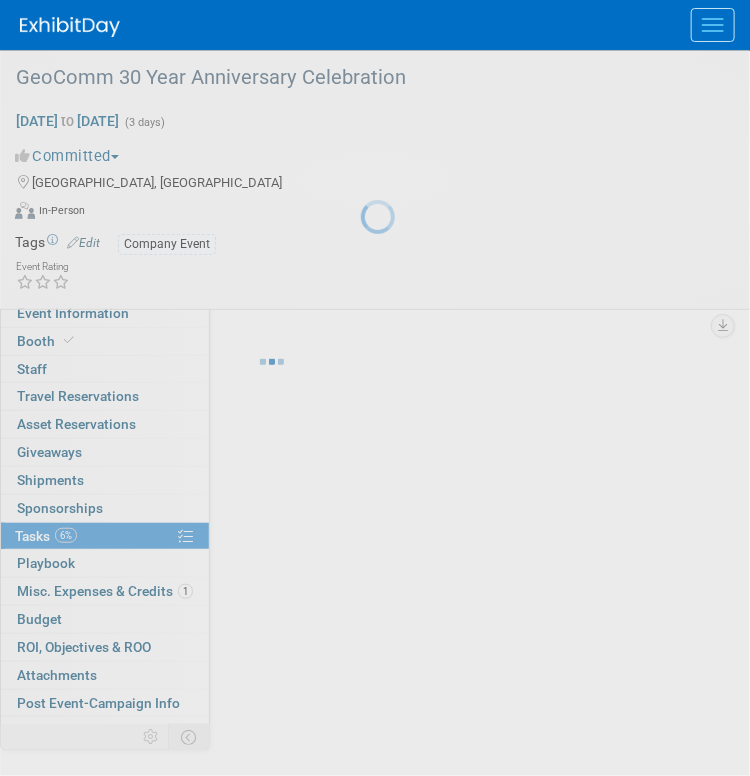 scroll, scrollTop: 6, scrollLeft: 0, axis: vertical 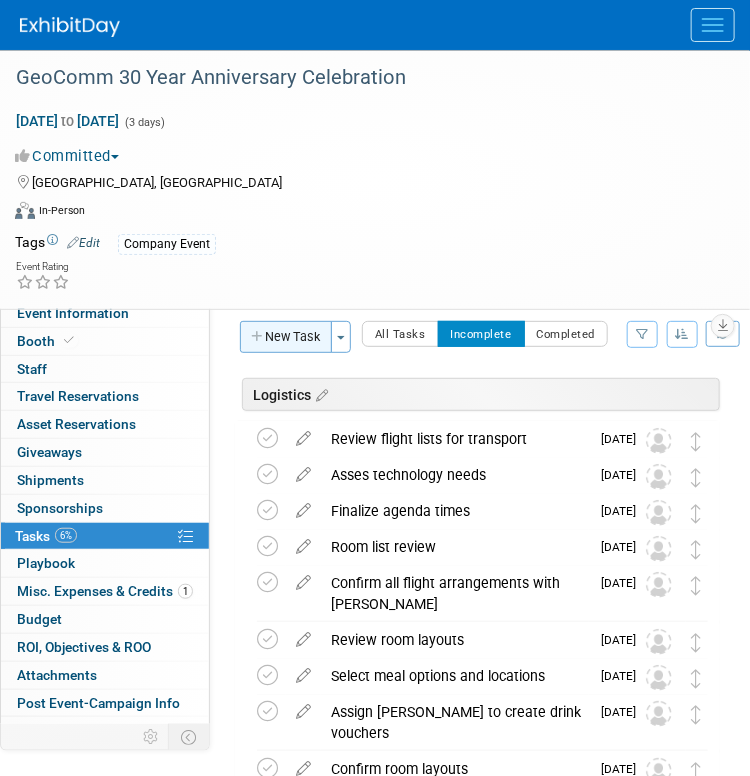 click on "New Task" at bounding box center (286, 337) 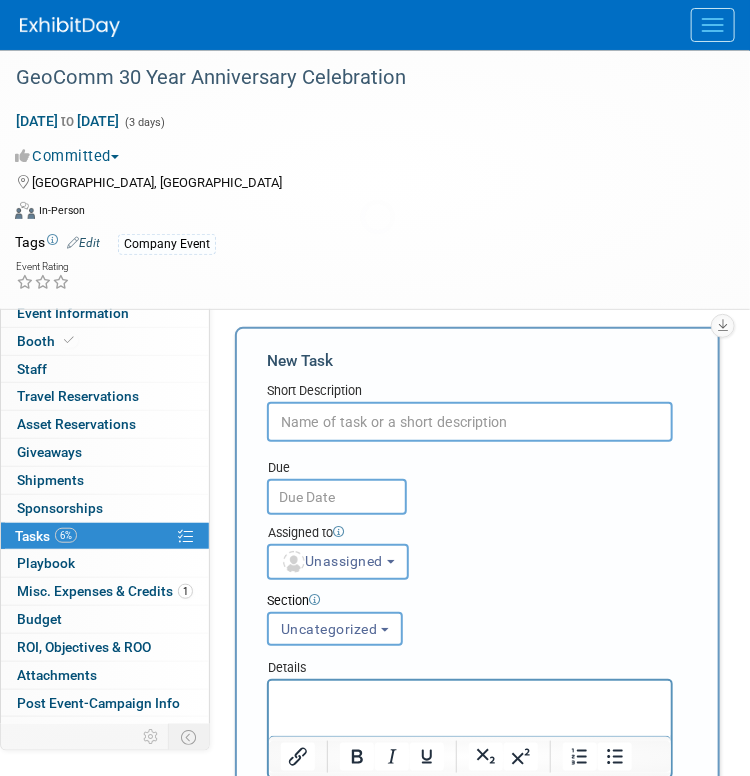 scroll, scrollTop: 0, scrollLeft: 0, axis: both 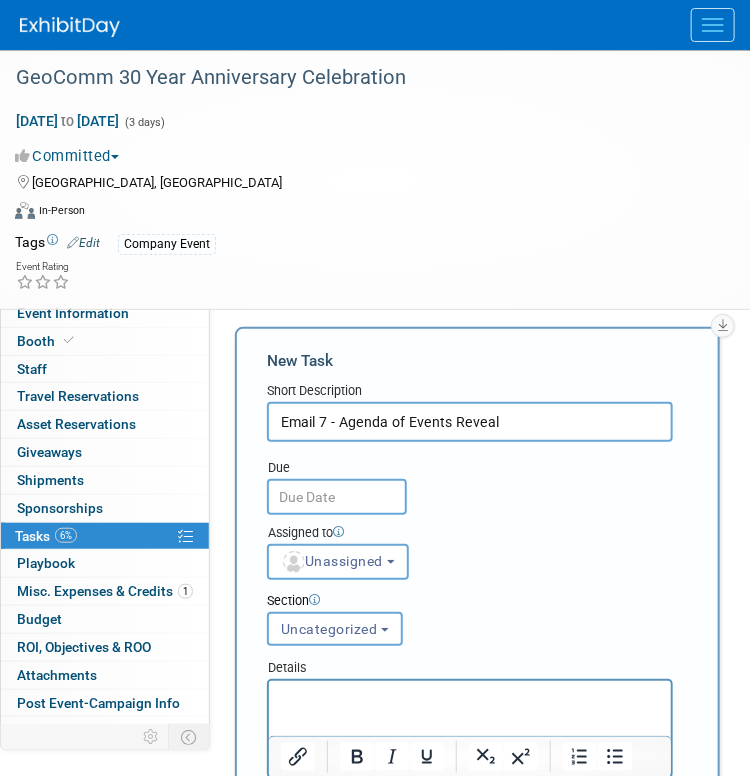 type on "Email 7 - Agenda of Events Reveal" 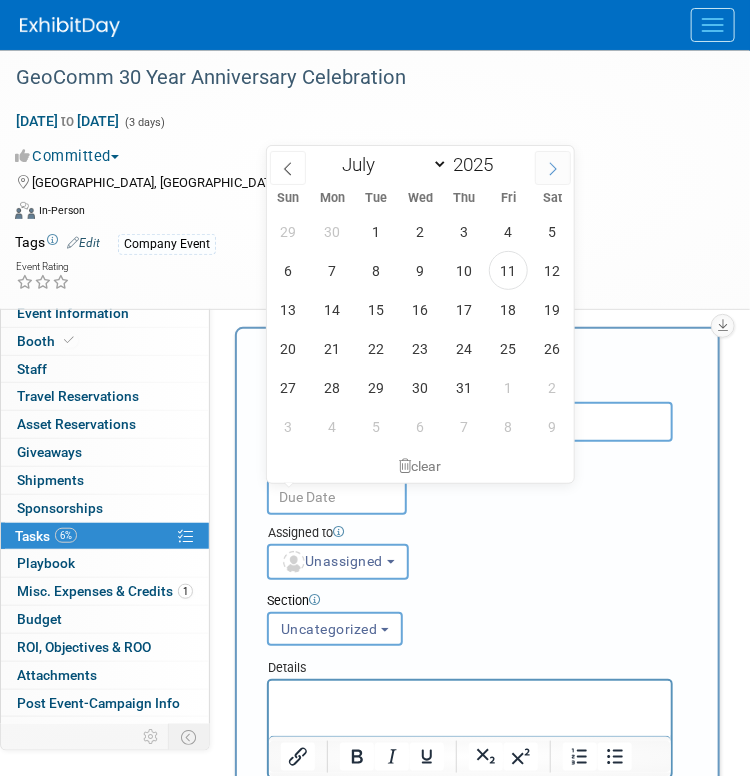 click at bounding box center (553, 168) 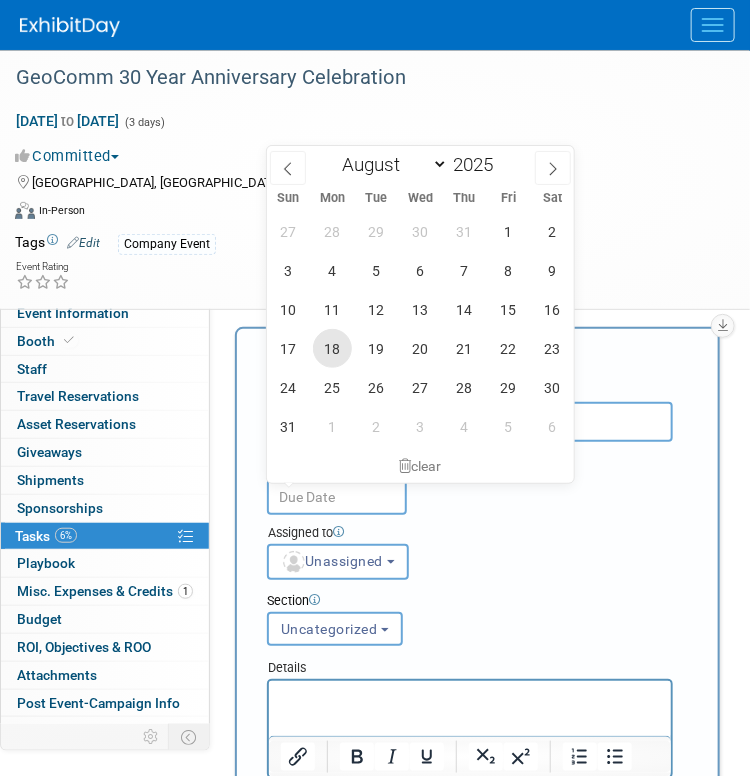 click on "18" at bounding box center (332, 348) 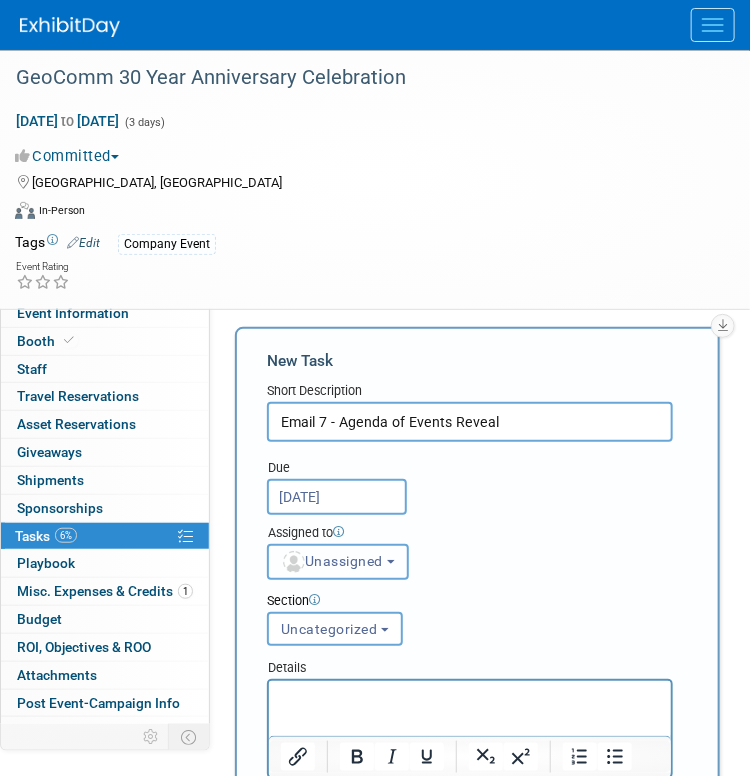 click on "Unassigned" at bounding box center (332, 561) 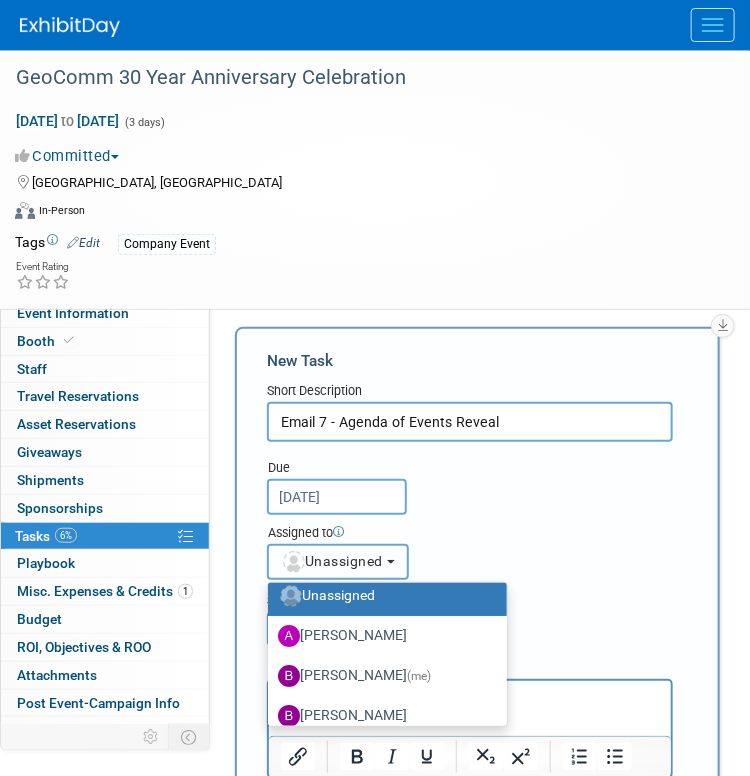 scroll, scrollTop: 100, scrollLeft: 0, axis: vertical 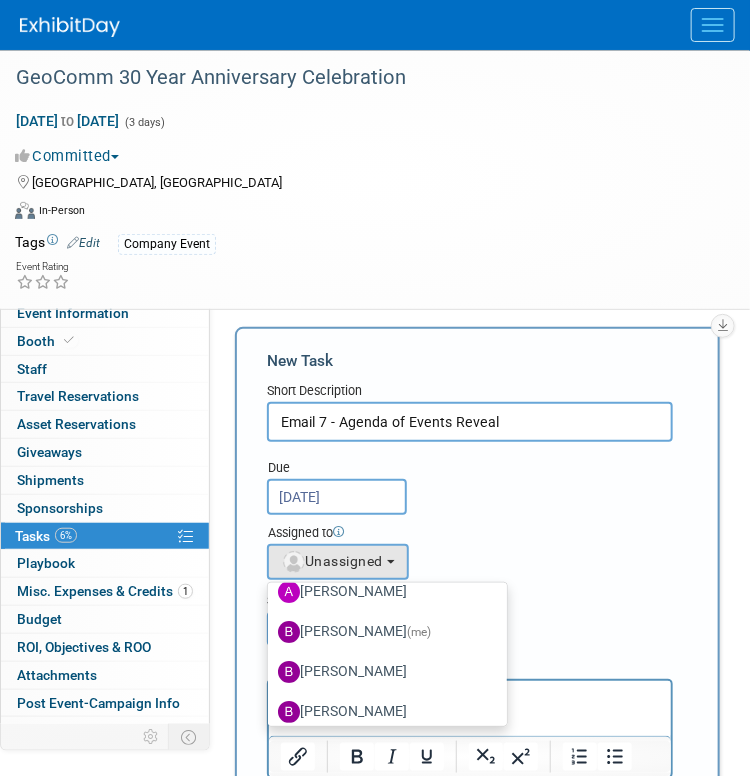 click on "[PERSON_NAME]
(me)" at bounding box center (382, 632) 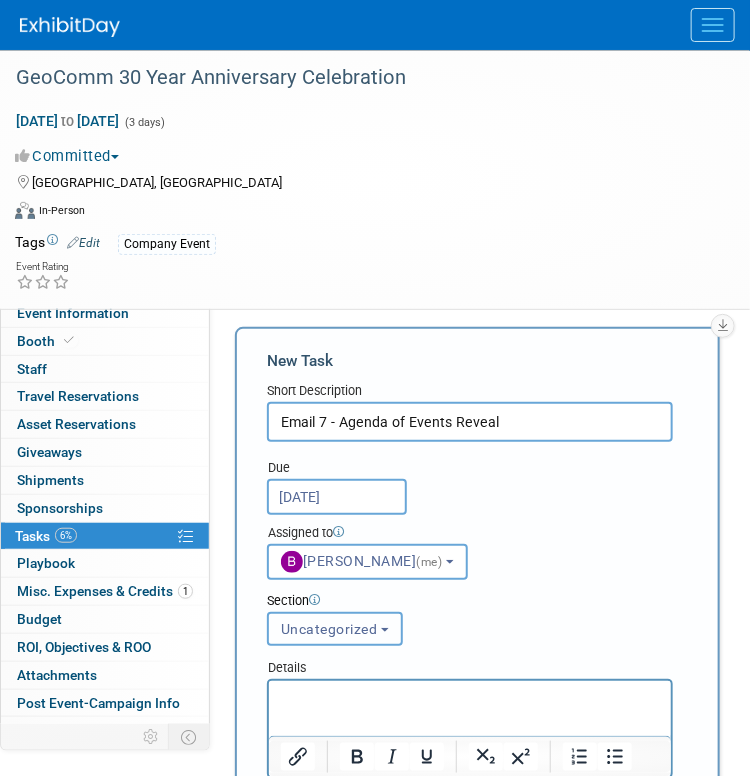click on "Uncategorized" at bounding box center (335, 629) 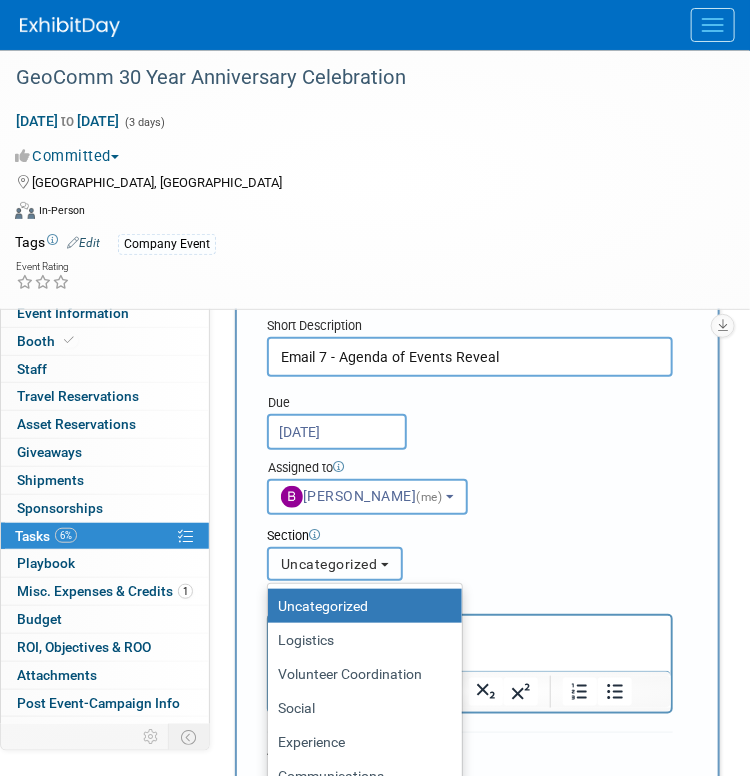 scroll, scrollTop: 100, scrollLeft: 0, axis: vertical 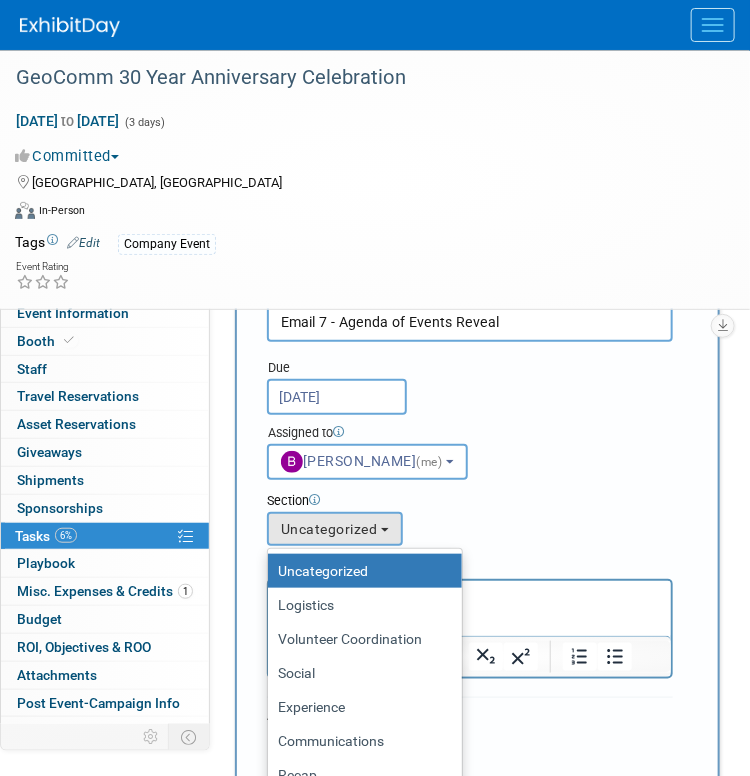 click on "Communications" at bounding box center (360, 741) 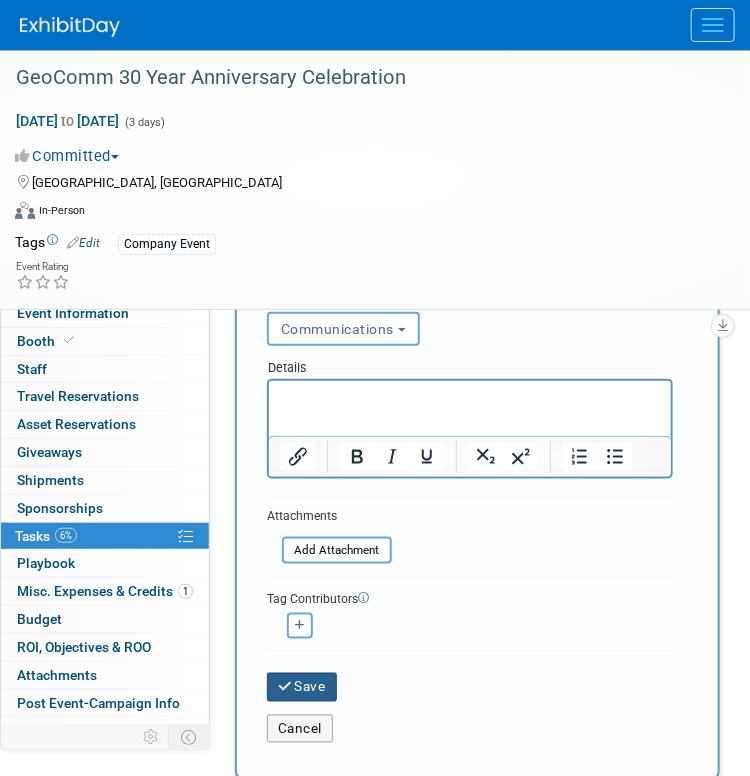 click on "Save" at bounding box center [302, 687] 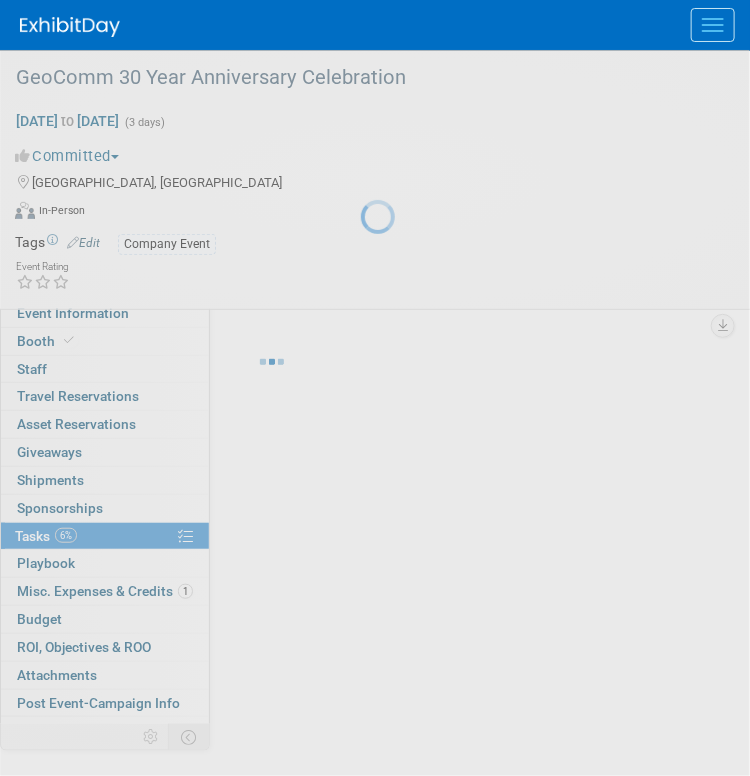 scroll, scrollTop: 6, scrollLeft: 0, axis: vertical 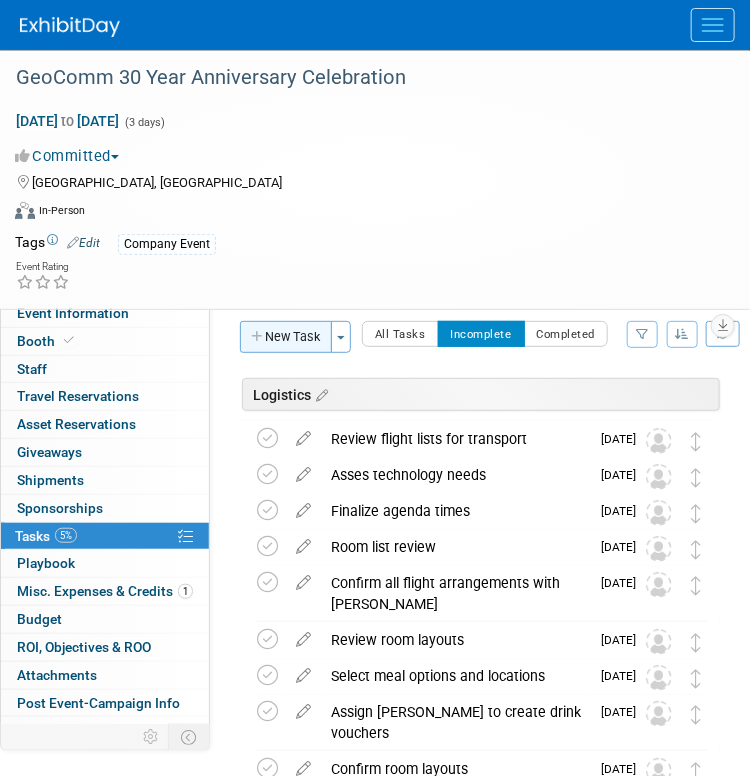 click on "New Task" at bounding box center [286, 337] 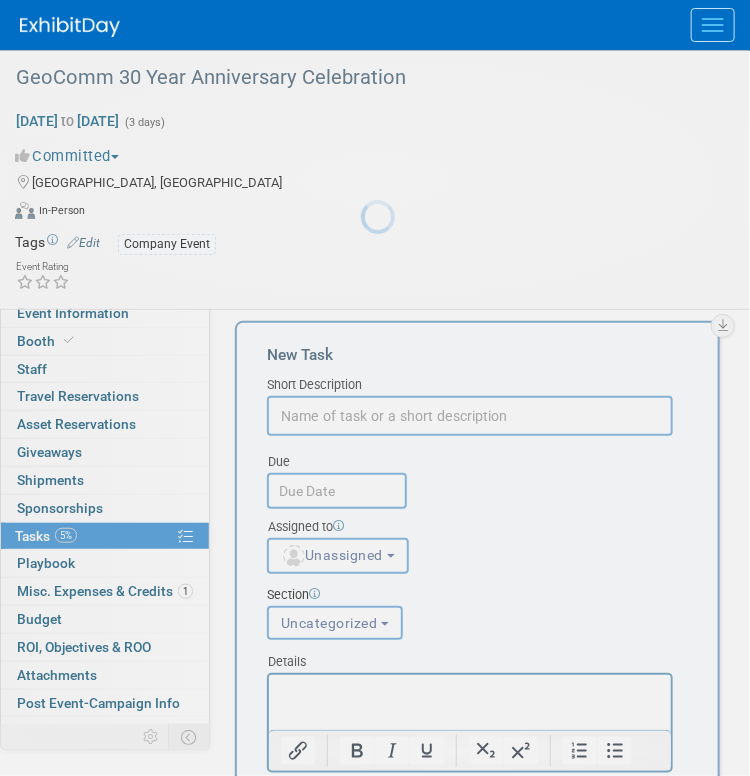 scroll, scrollTop: 0, scrollLeft: 0, axis: both 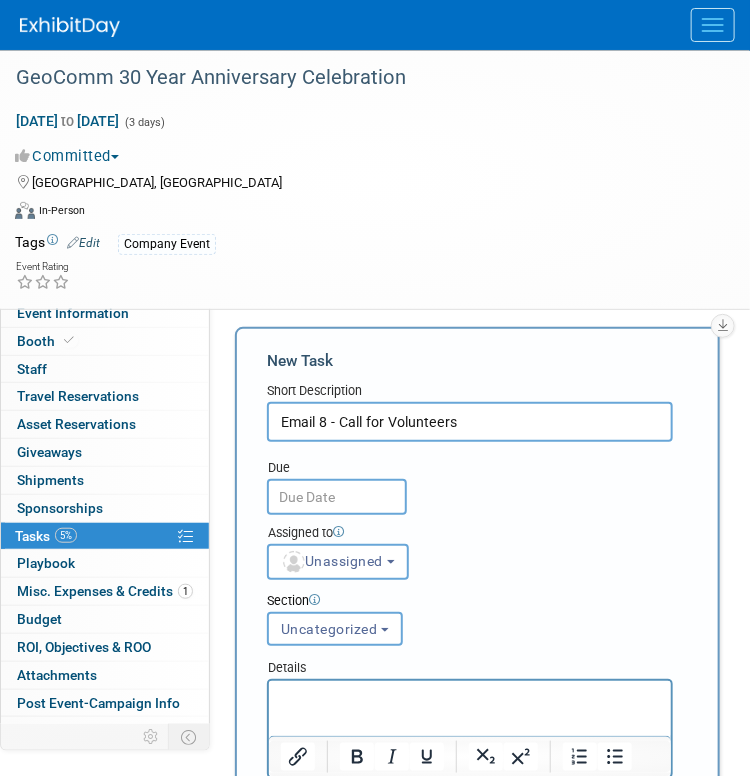 type on "Email 8 - Call for Volunteers" 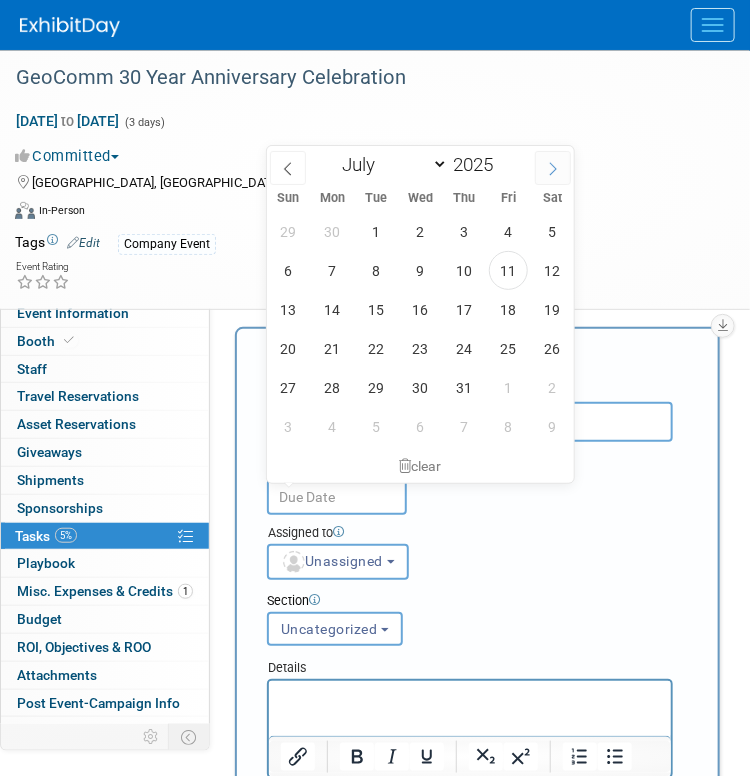 click 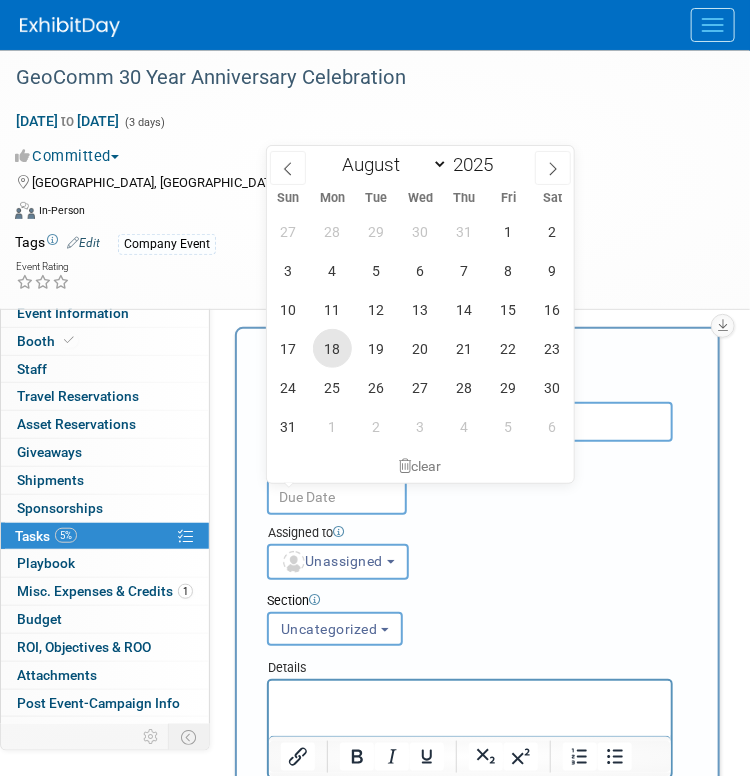 click on "18" at bounding box center [332, 348] 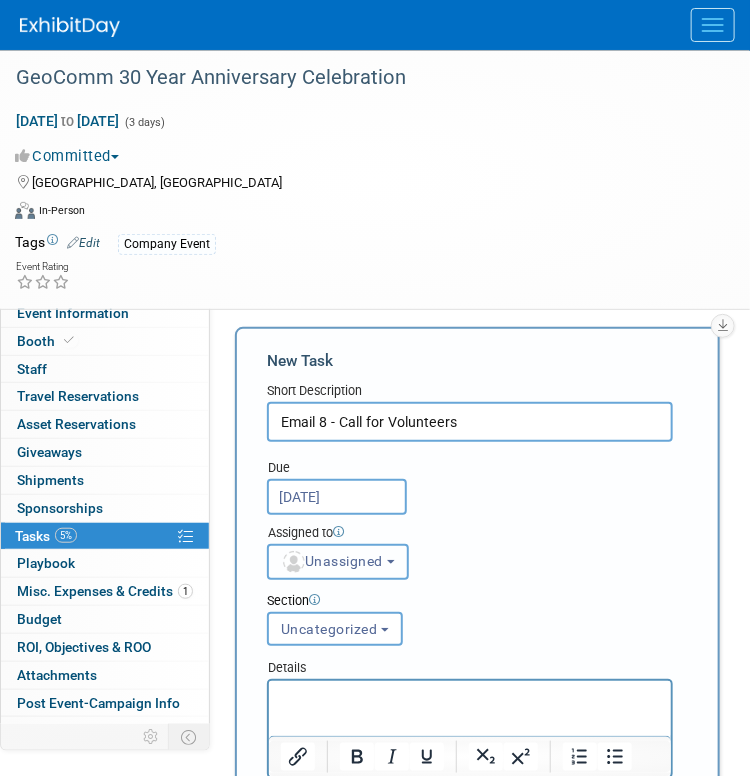 click on "Unassigned" at bounding box center [332, 561] 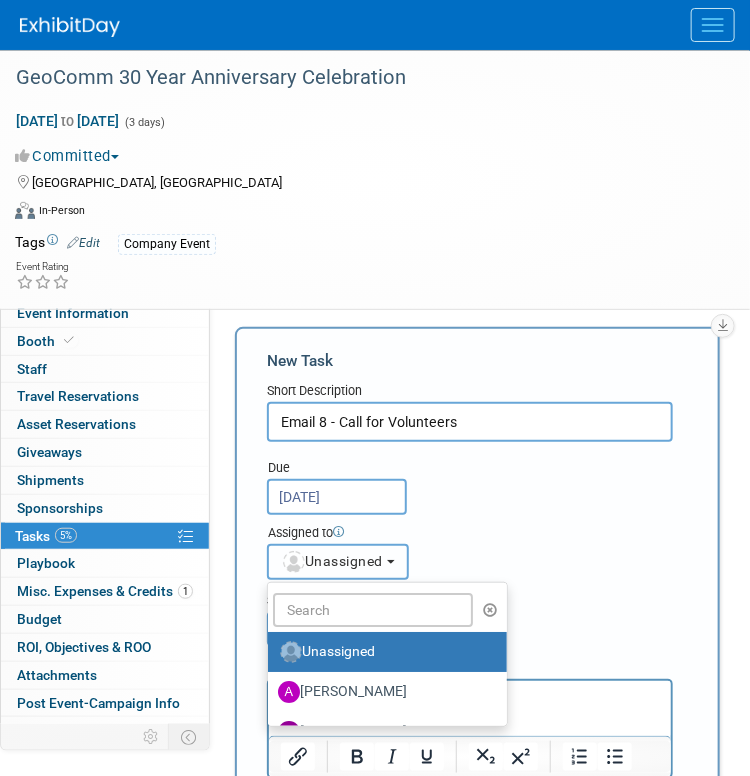 scroll, scrollTop: 100, scrollLeft: 0, axis: vertical 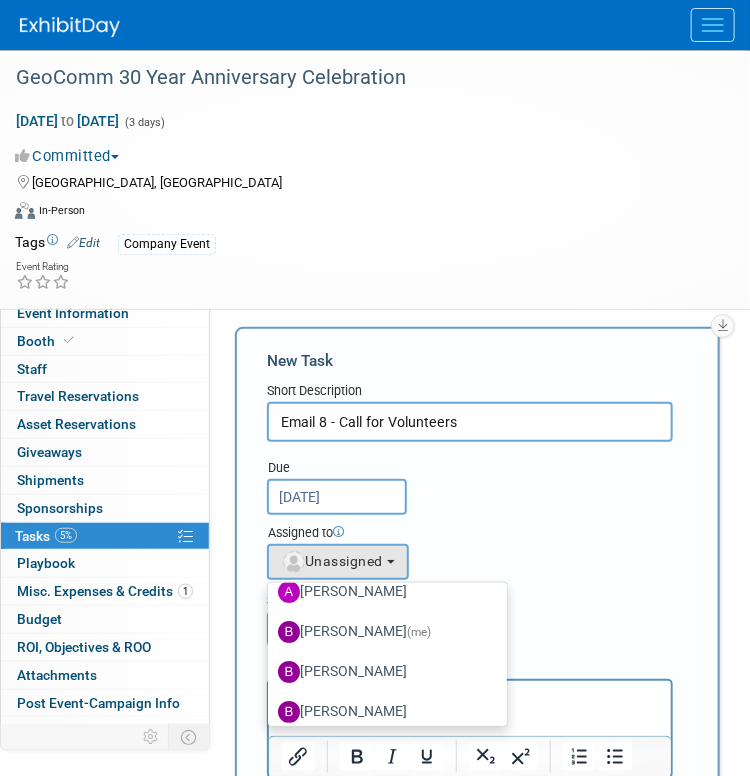 click on "[PERSON_NAME]
(me)" at bounding box center [382, 632] 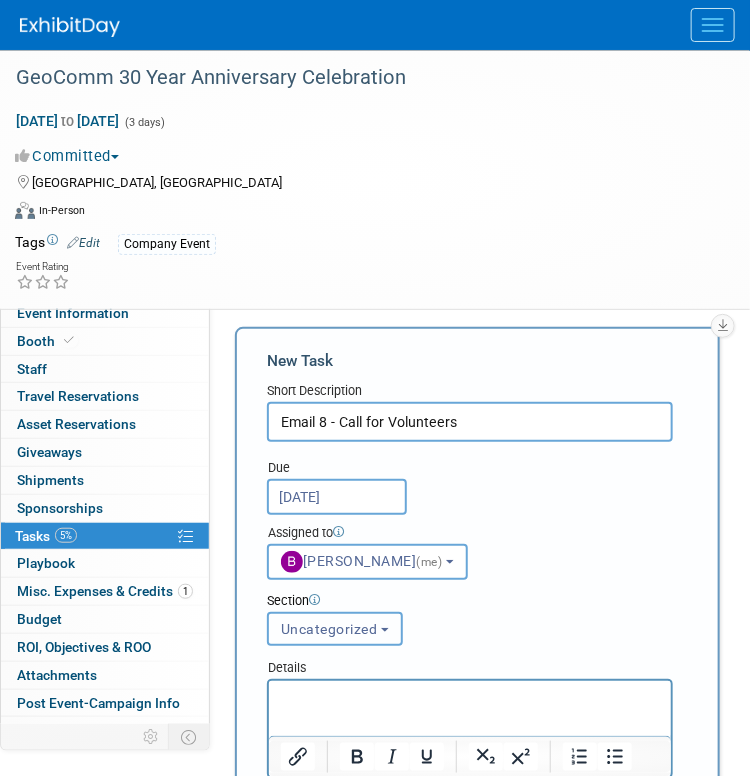 click on "Uncategorized" at bounding box center [335, 629] 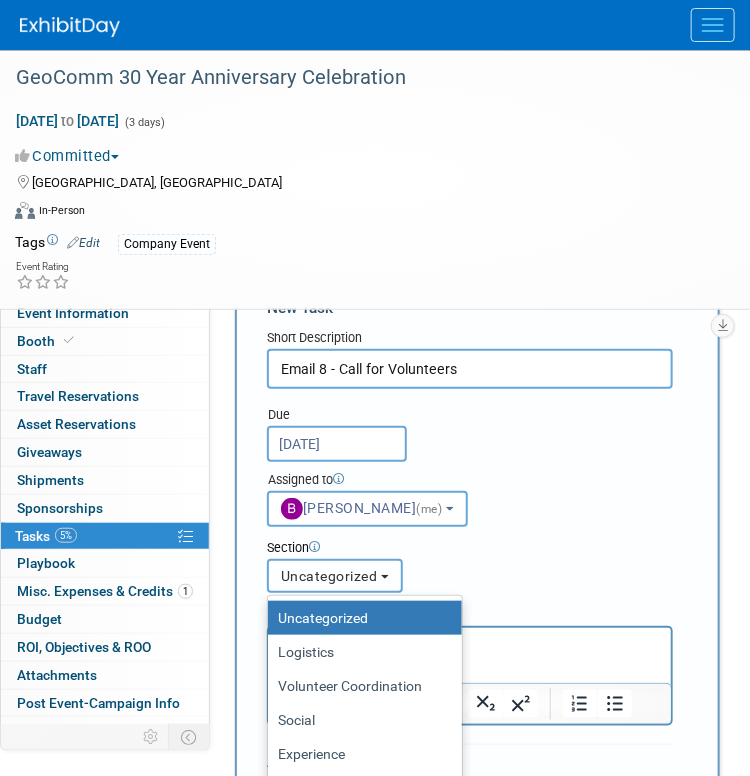 scroll, scrollTop: 100, scrollLeft: 0, axis: vertical 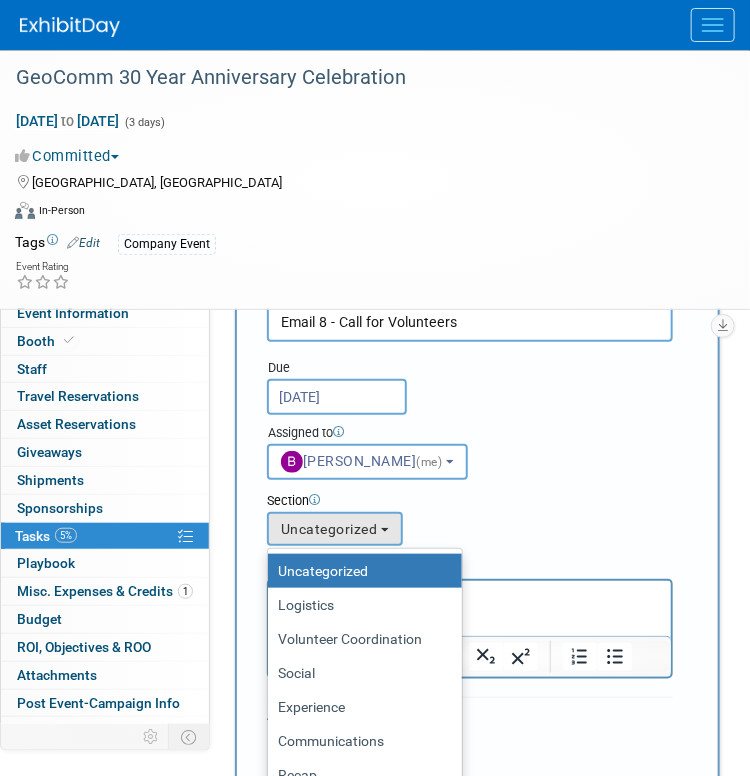 click on "Communications" at bounding box center (360, 741) 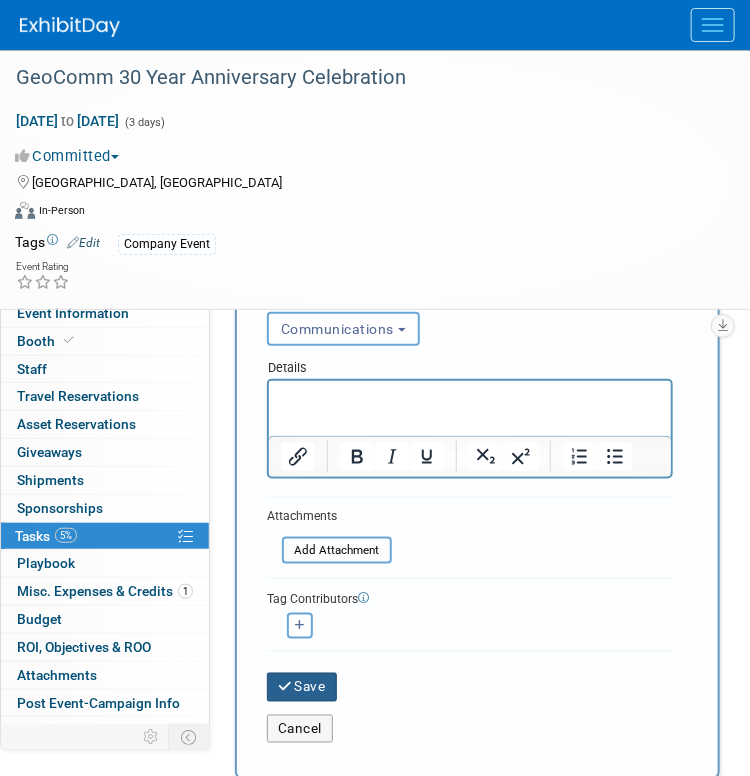 click on "Save" at bounding box center (302, 687) 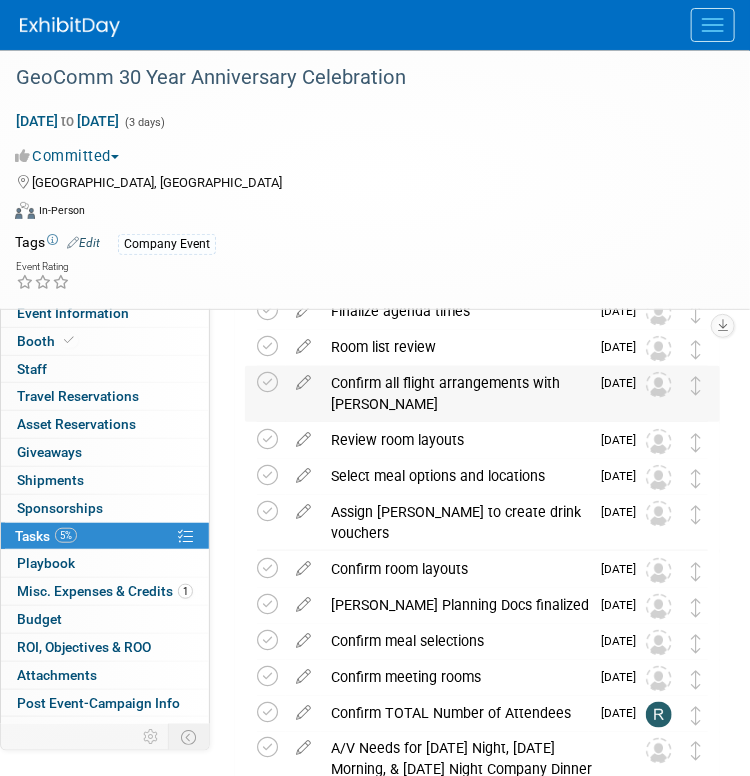 scroll, scrollTop: 0, scrollLeft: 0, axis: both 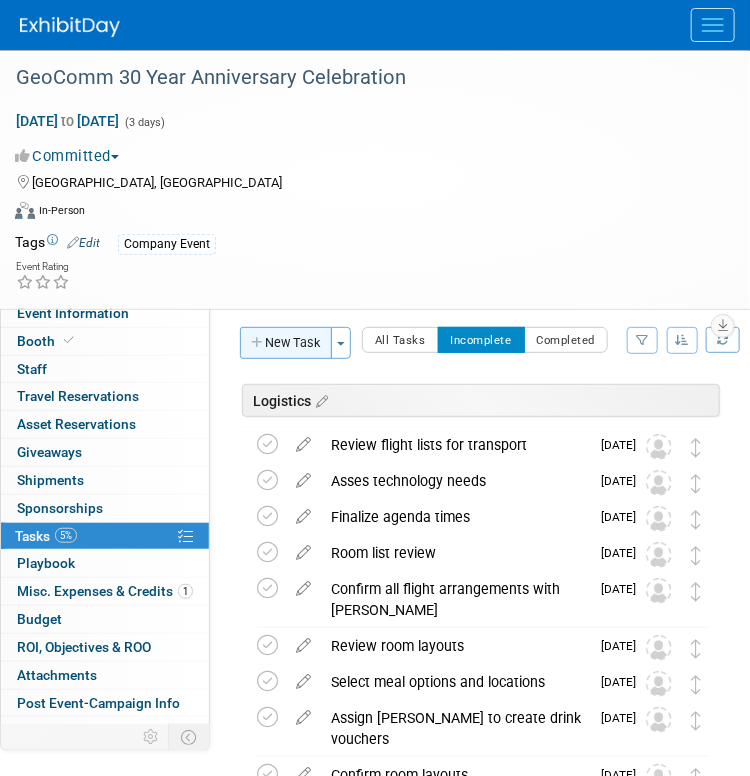 click on "New Task" at bounding box center (286, 343) 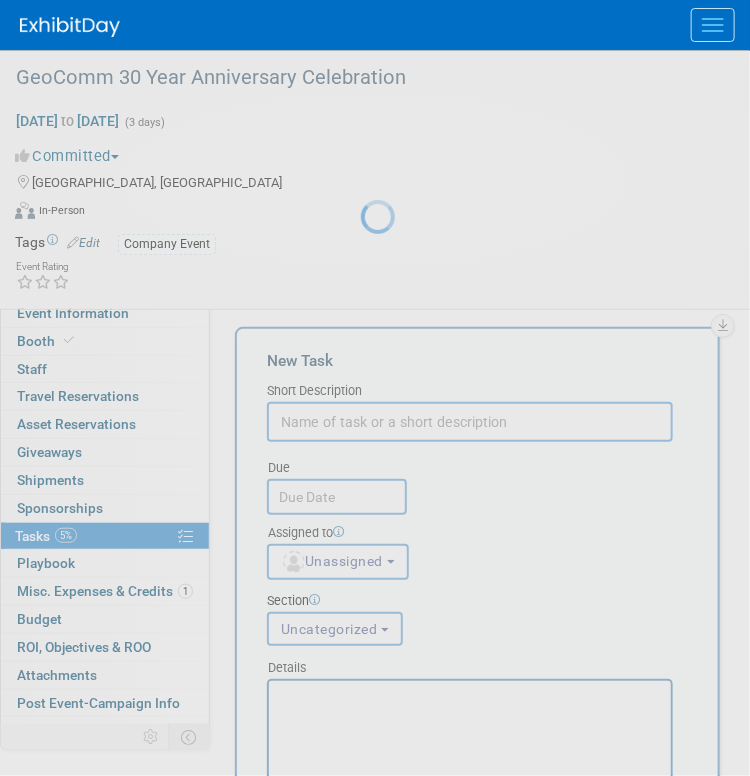scroll, scrollTop: 0, scrollLeft: 0, axis: both 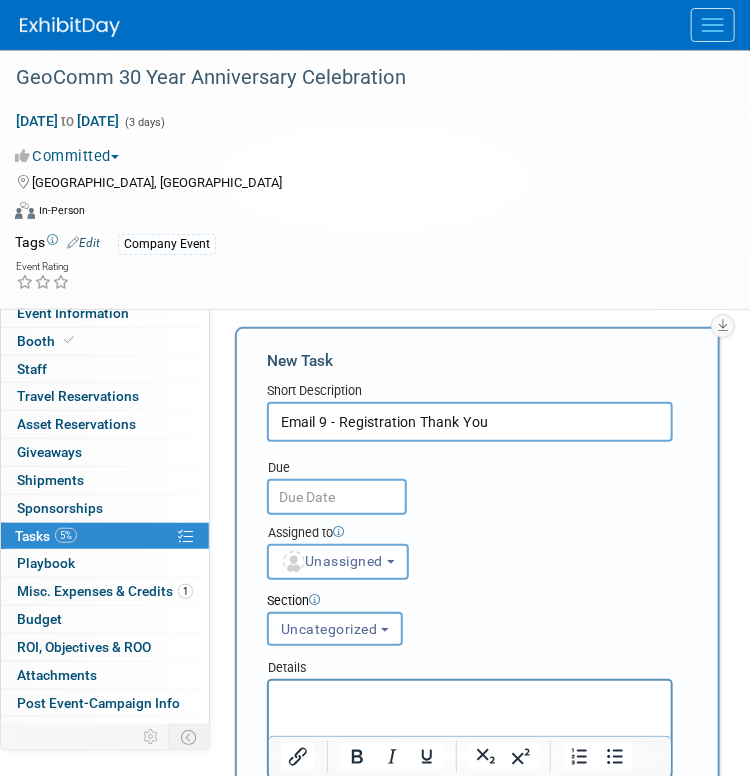 type on "Email 9 - Registration Thank You" 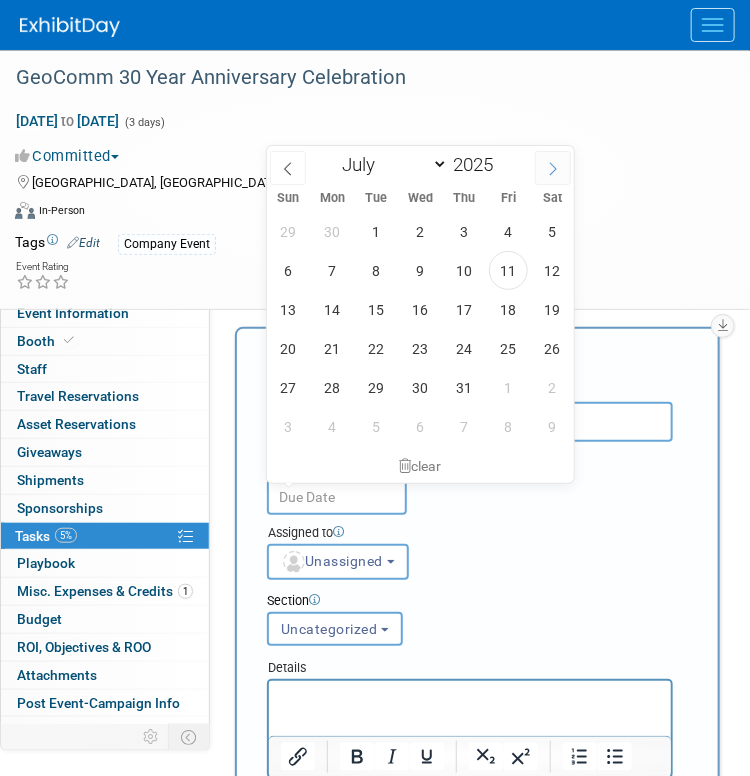 click at bounding box center (553, 168) 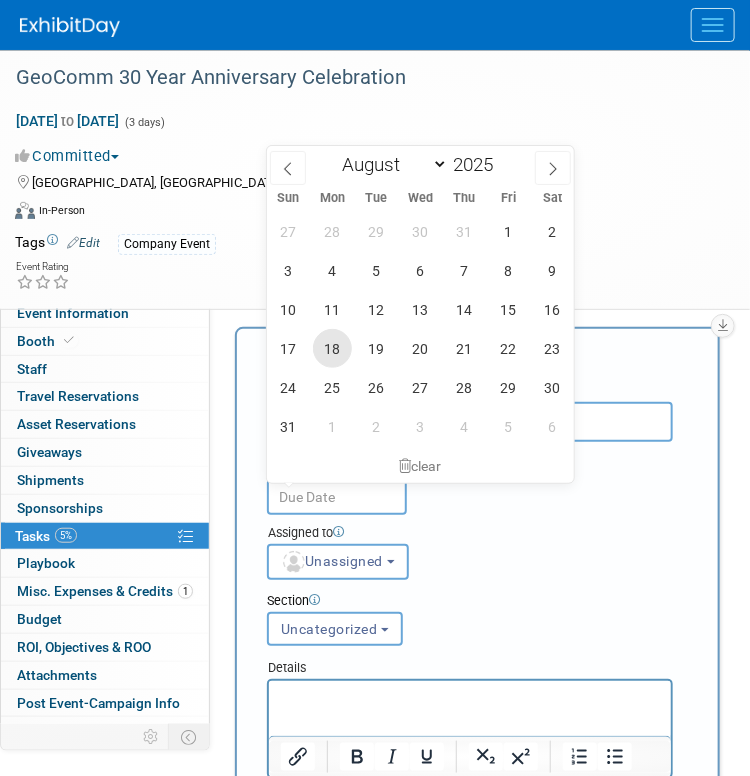 click on "18" at bounding box center [332, 348] 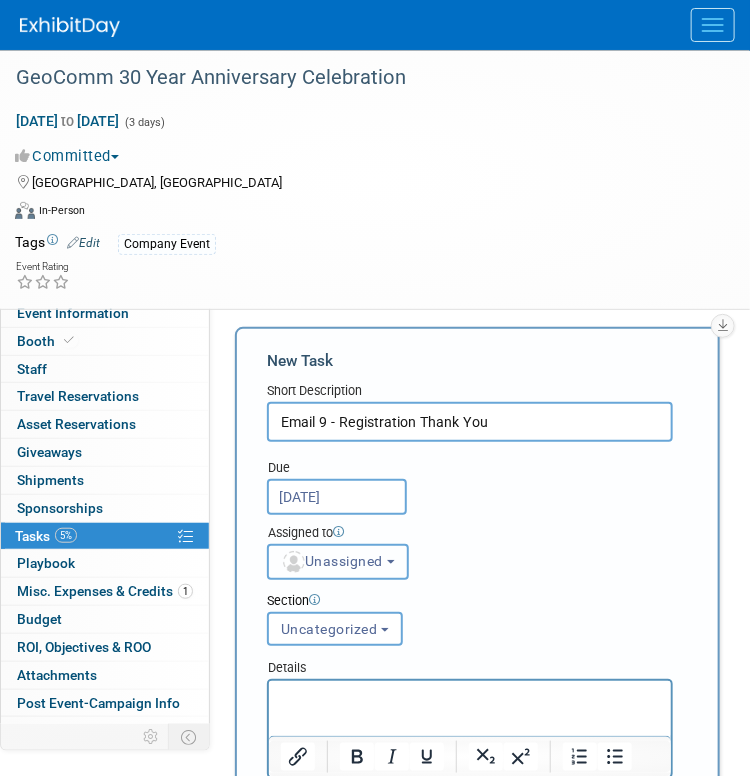 click on "Unassigned" at bounding box center [332, 561] 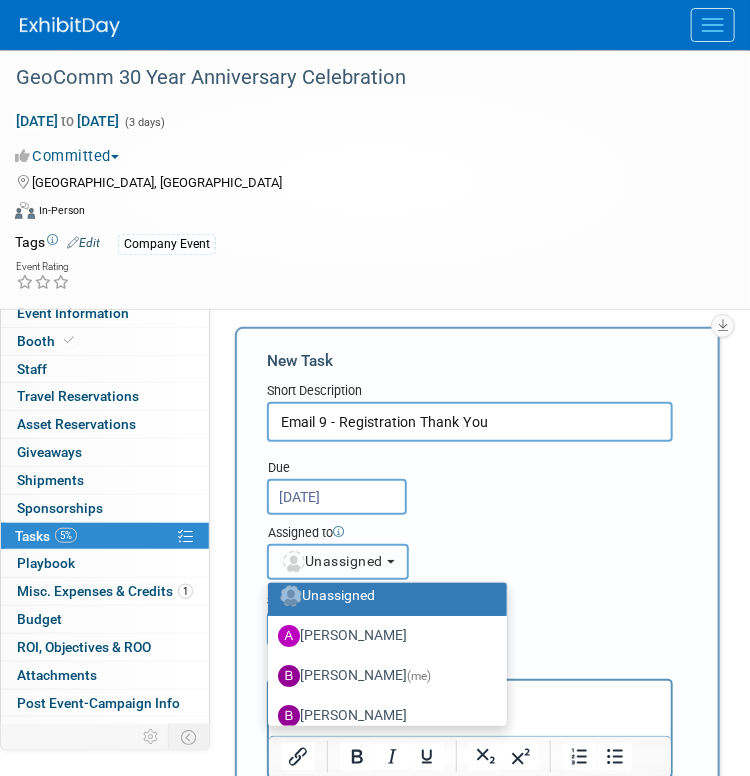 scroll, scrollTop: 100, scrollLeft: 0, axis: vertical 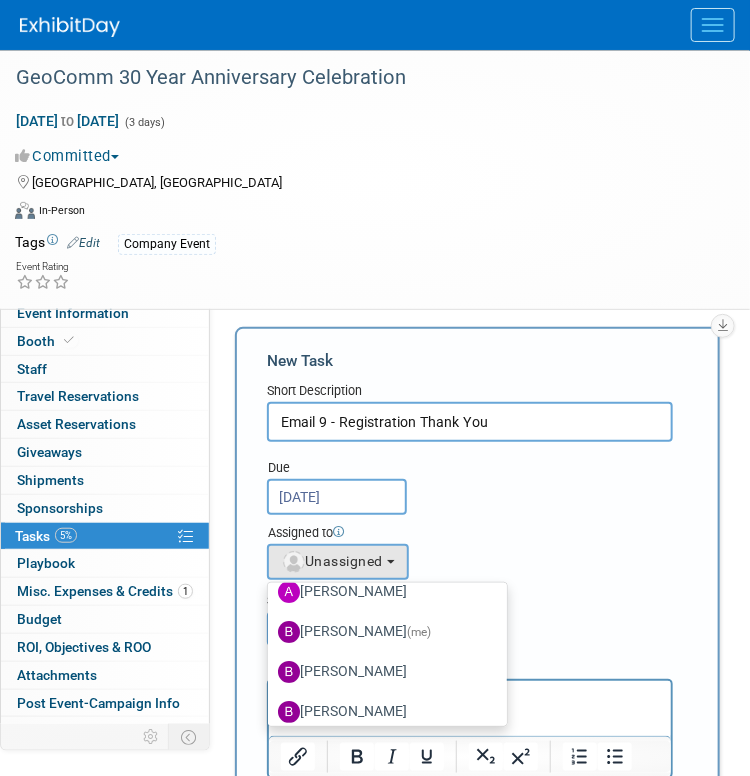 click on "[PERSON_NAME]
(me)" at bounding box center [382, 632] 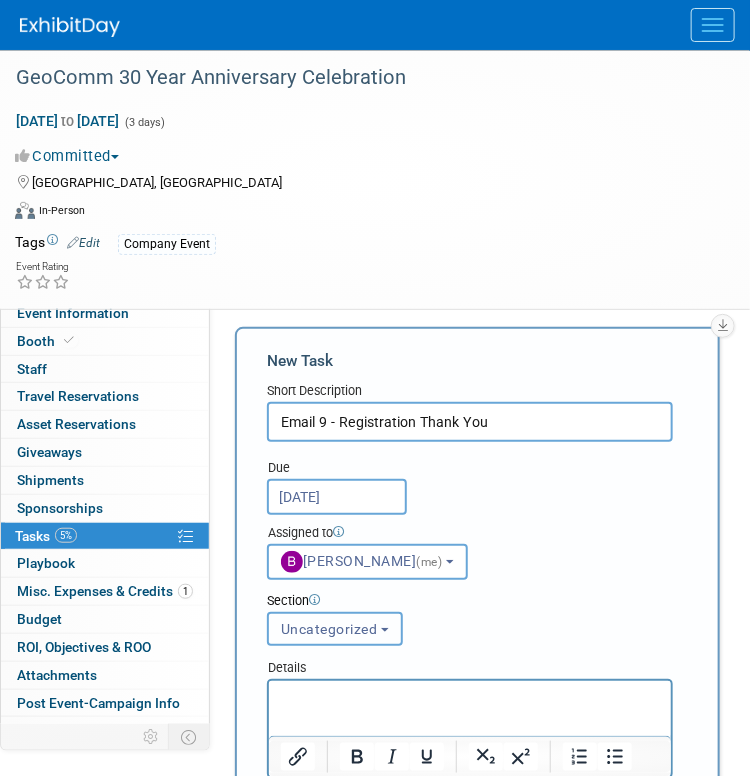 click on "Uncategorized" at bounding box center (335, 629) 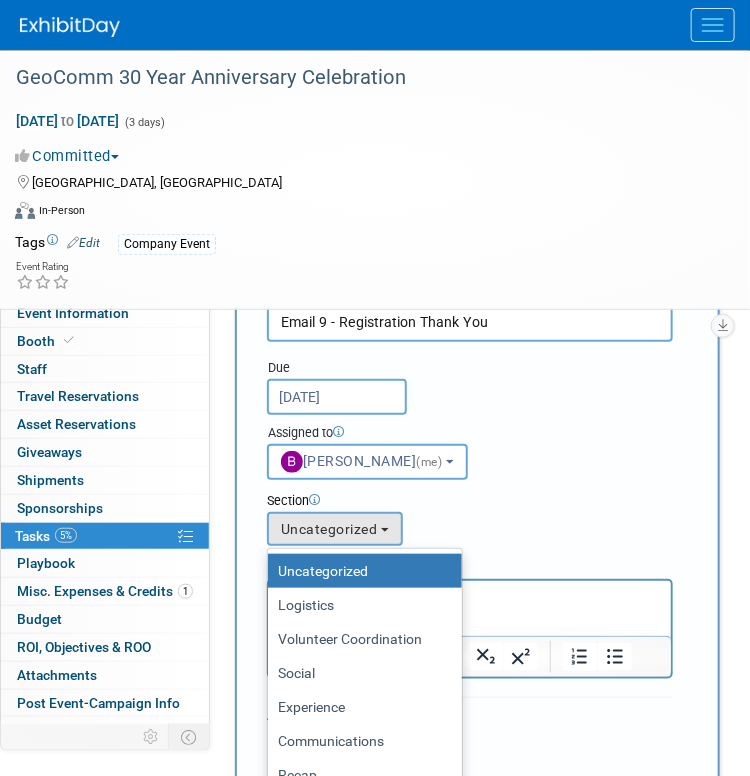 click on "Communications" at bounding box center (360, 741) 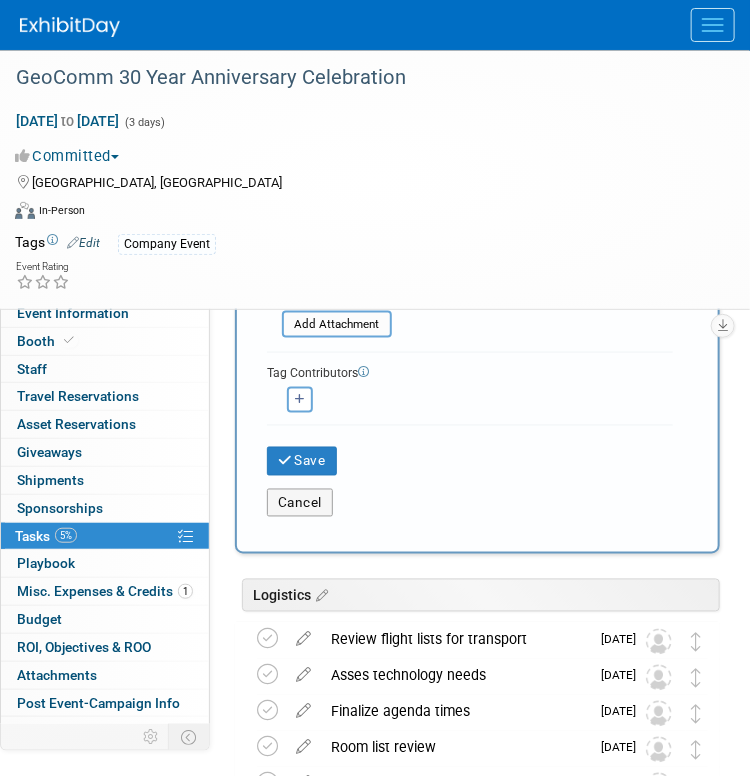scroll, scrollTop: 500, scrollLeft: 0, axis: vertical 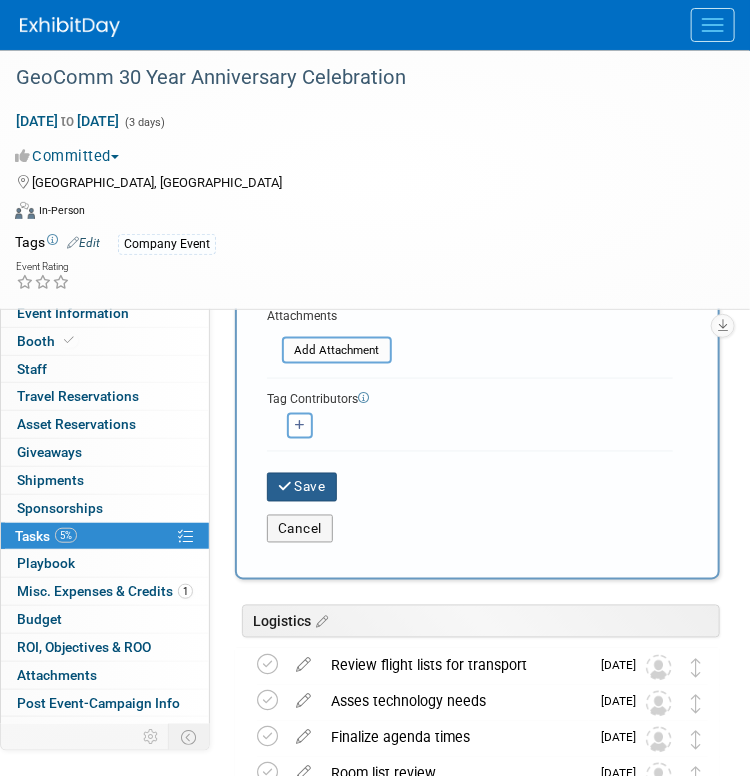 click on "Save" at bounding box center [302, 487] 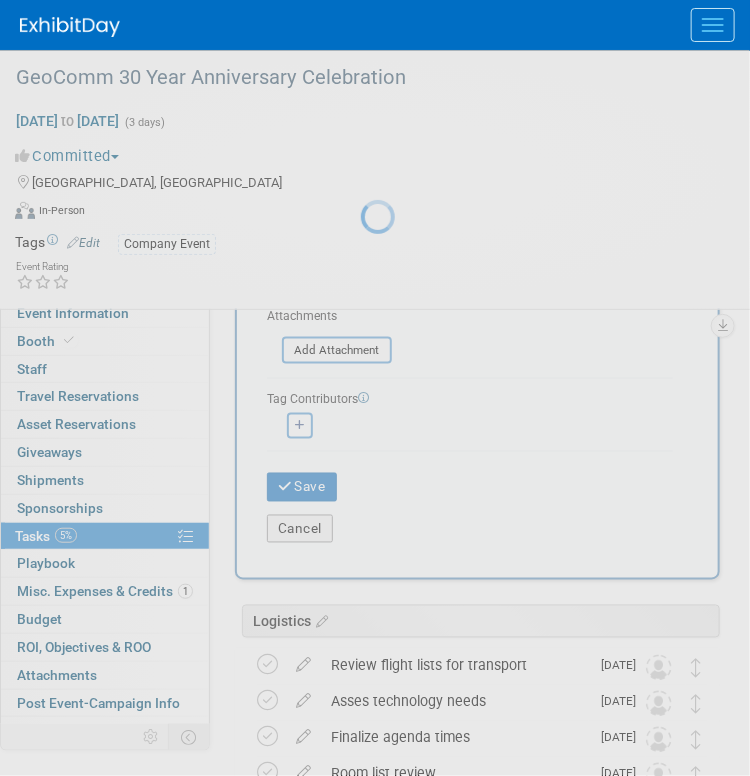 scroll, scrollTop: 6, scrollLeft: 0, axis: vertical 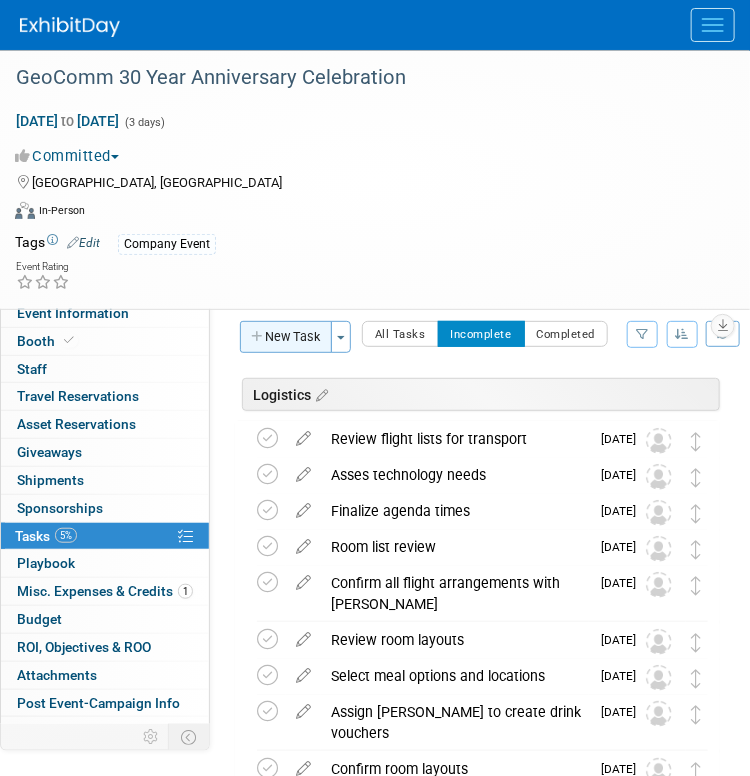 click on "New Task" at bounding box center (286, 337) 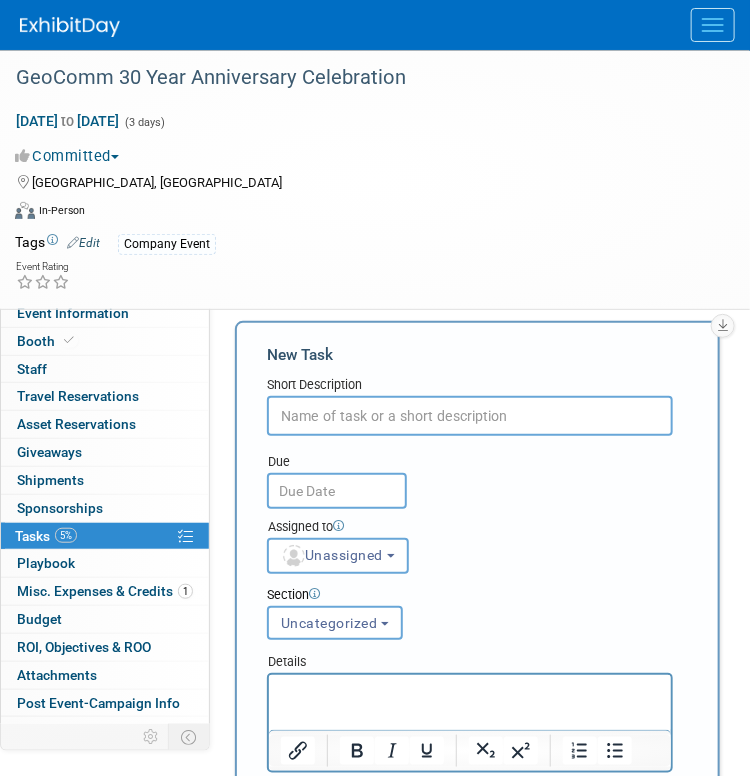 scroll, scrollTop: 0, scrollLeft: 0, axis: both 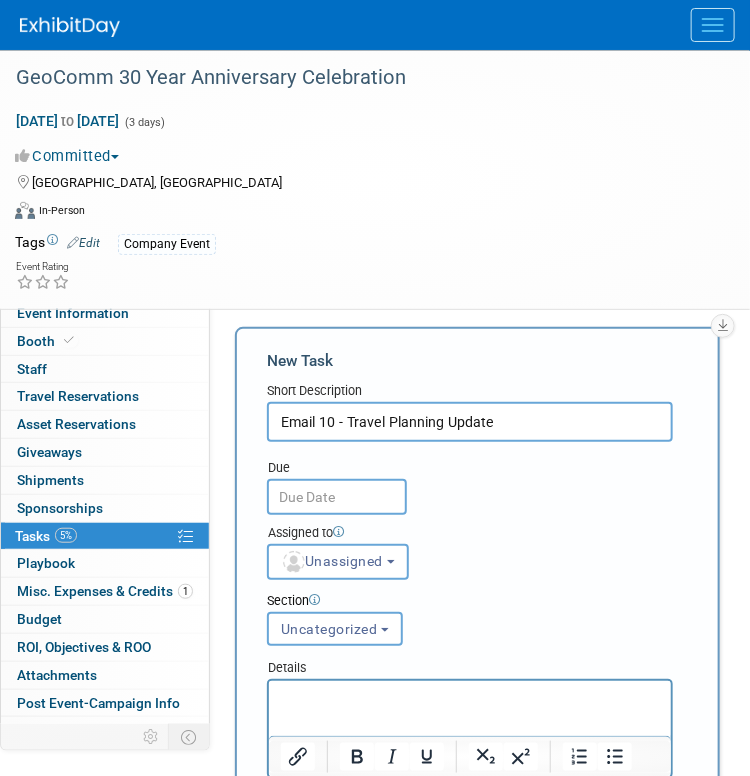 type on "Email 10 - Travel Planning Update" 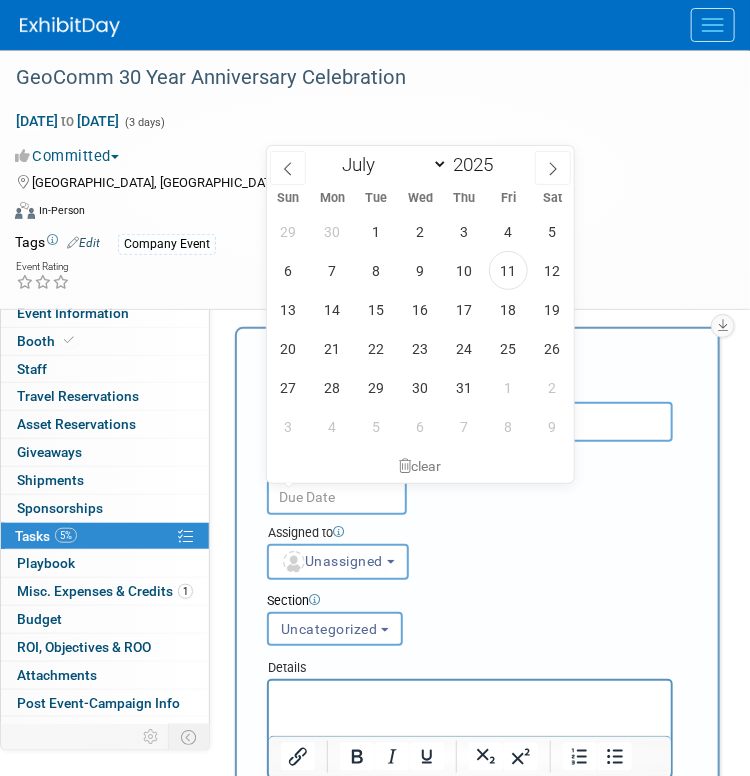 click at bounding box center (337, 497) 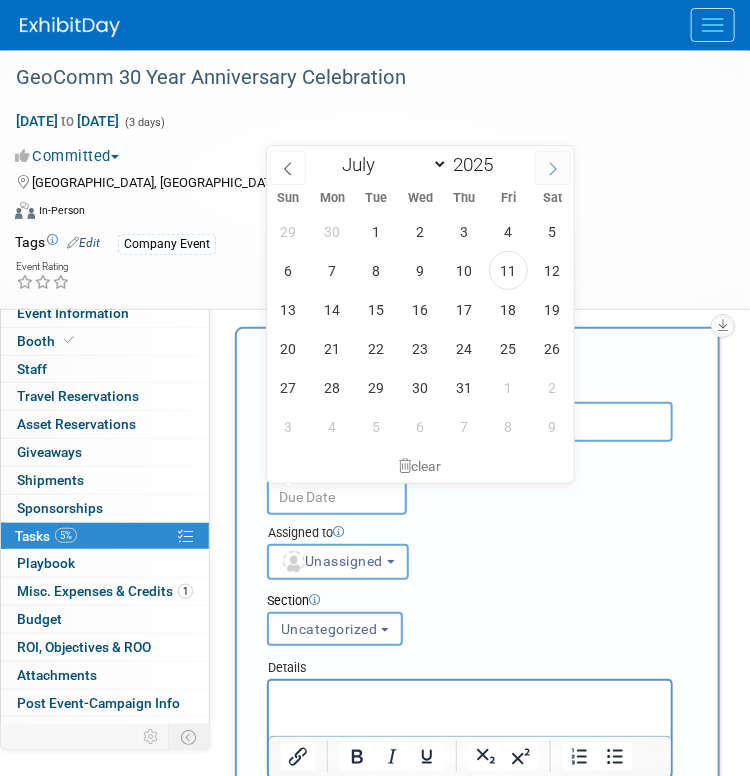 click at bounding box center [553, 168] 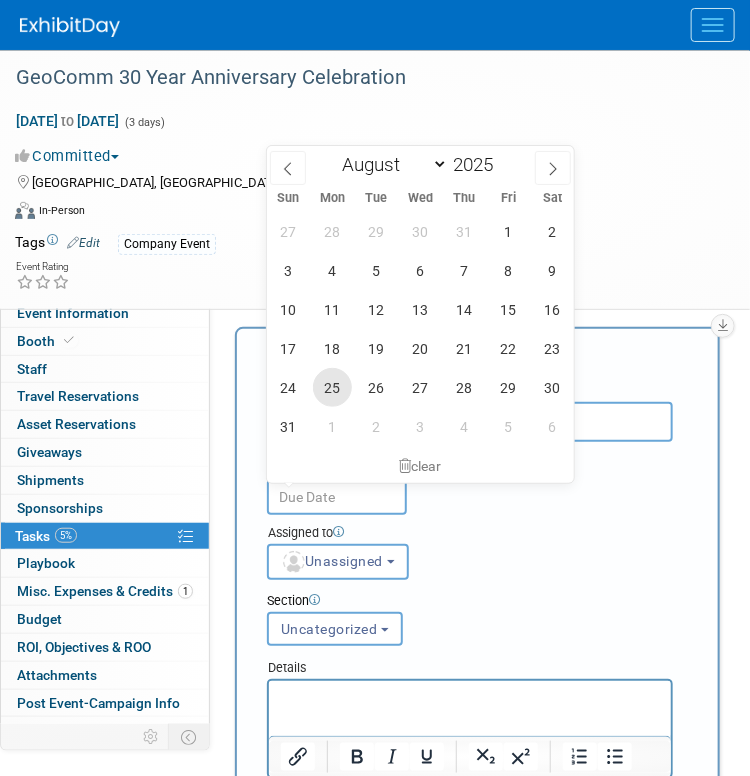 click on "25" at bounding box center (332, 387) 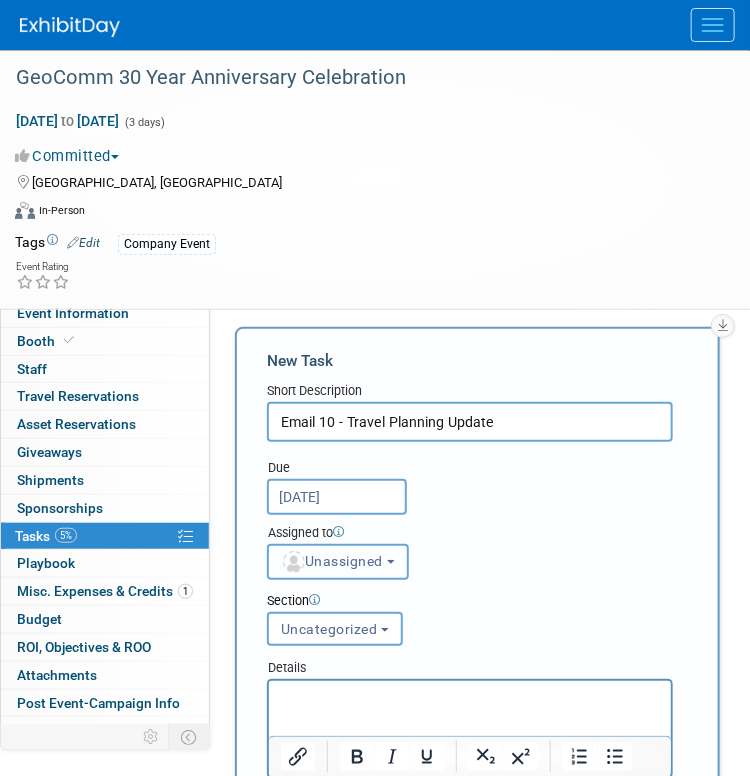 click on "Unassigned" at bounding box center [332, 561] 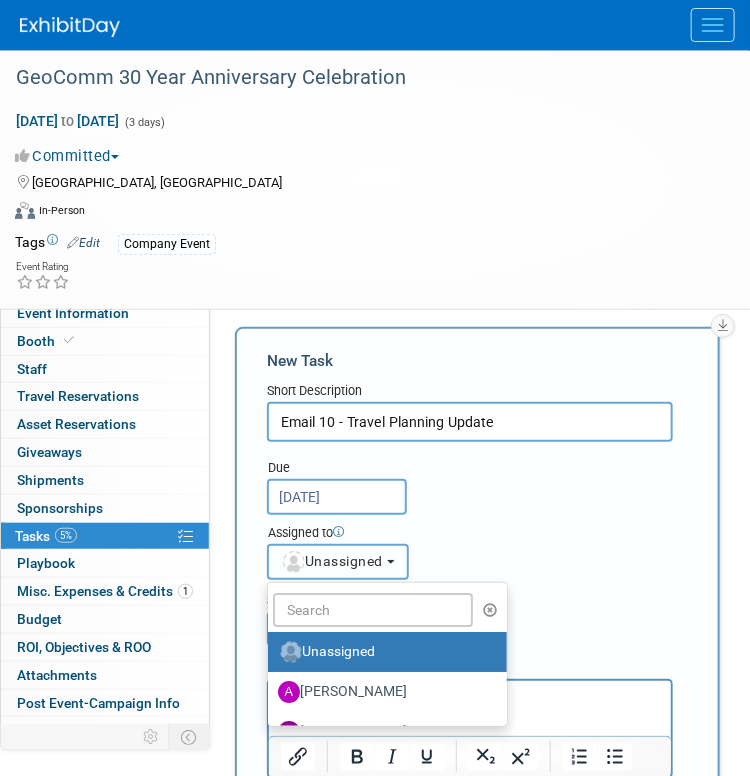 scroll, scrollTop: 100, scrollLeft: 0, axis: vertical 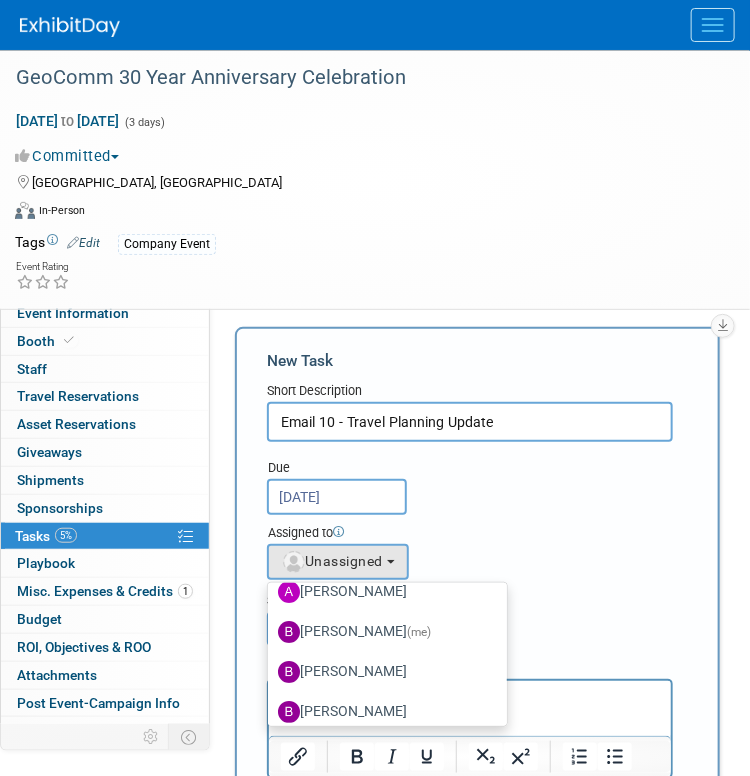 click on "[PERSON_NAME]
(me)" at bounding box center (382, 632) 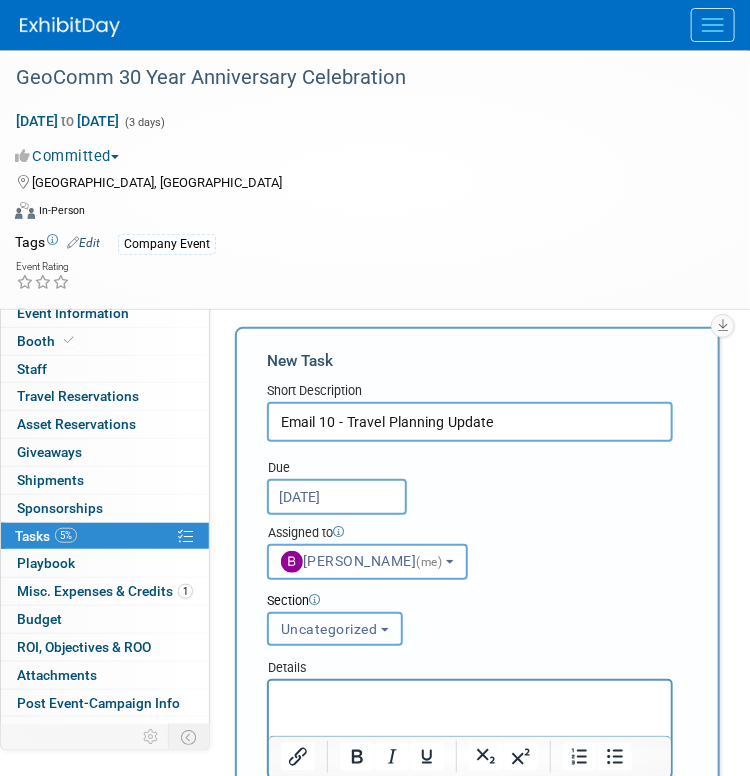 click on "Uncategorized" at bounding box center [329, 629] 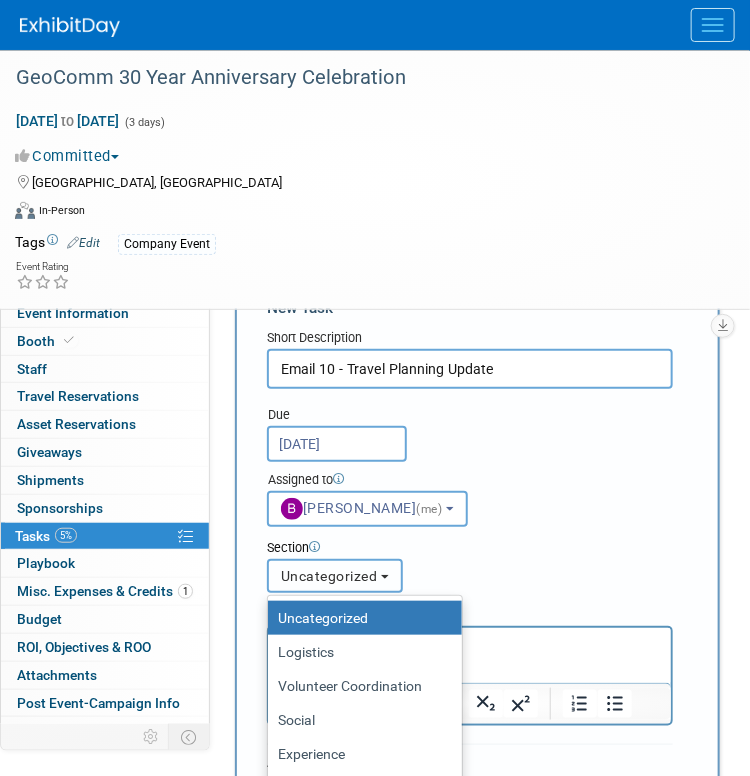 scroll, scrollTop: 100, scrollLeft: 0, axis: vertical 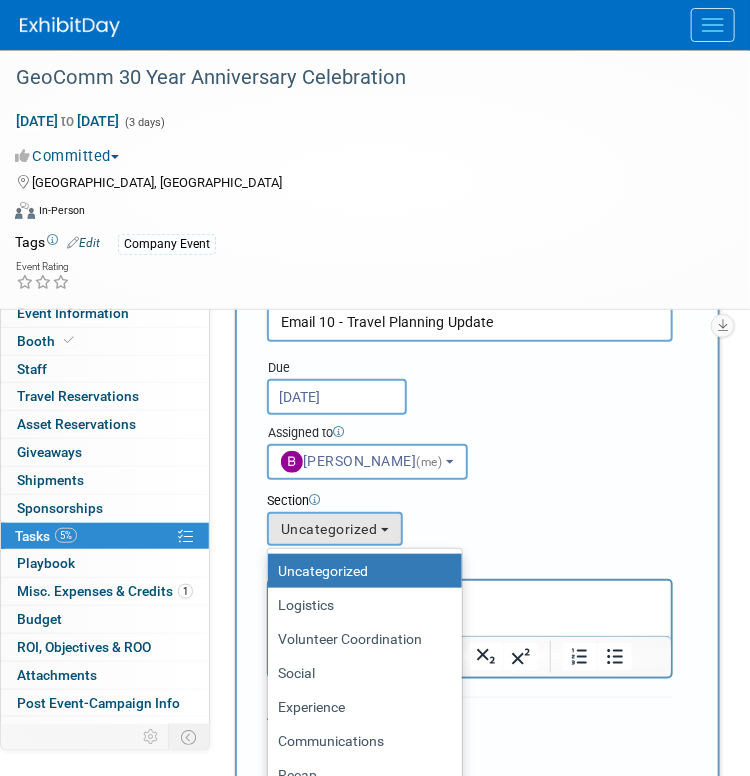 click on "Communications" at bounding box center (360, 741) 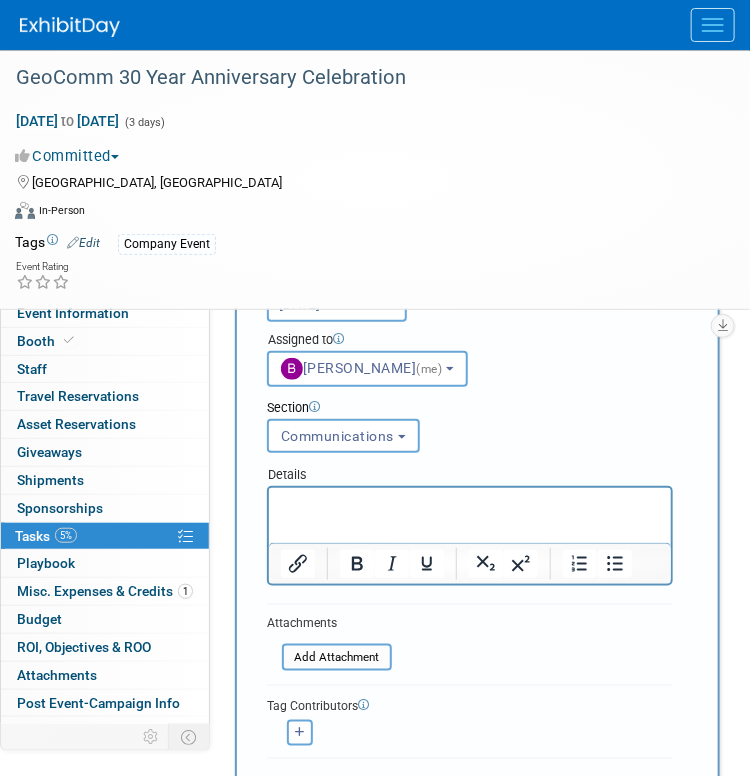 scroll, scrollTop: 300, scrollLeft: 0, axis: vertical 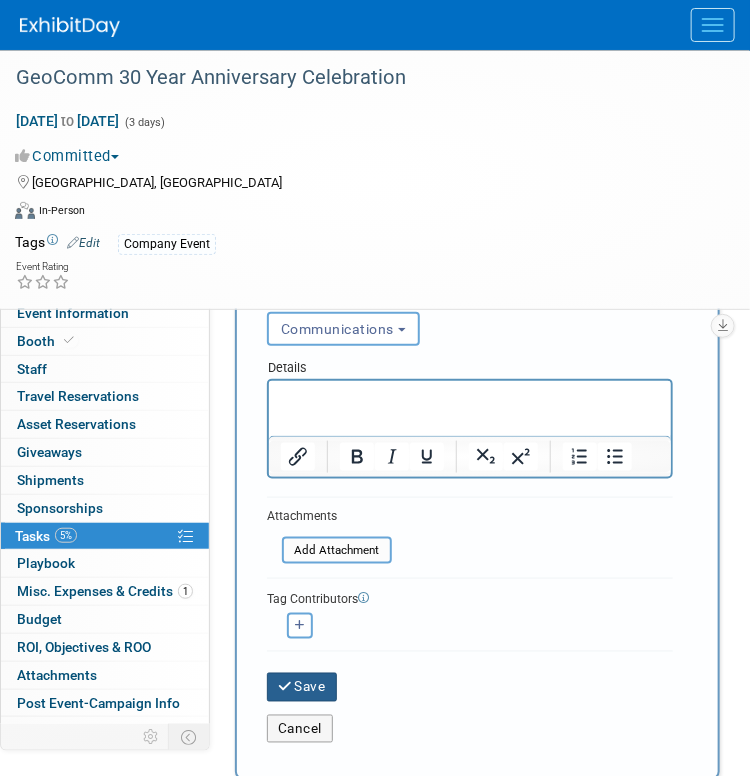 click on "Save" at bounding box center [302, 687] 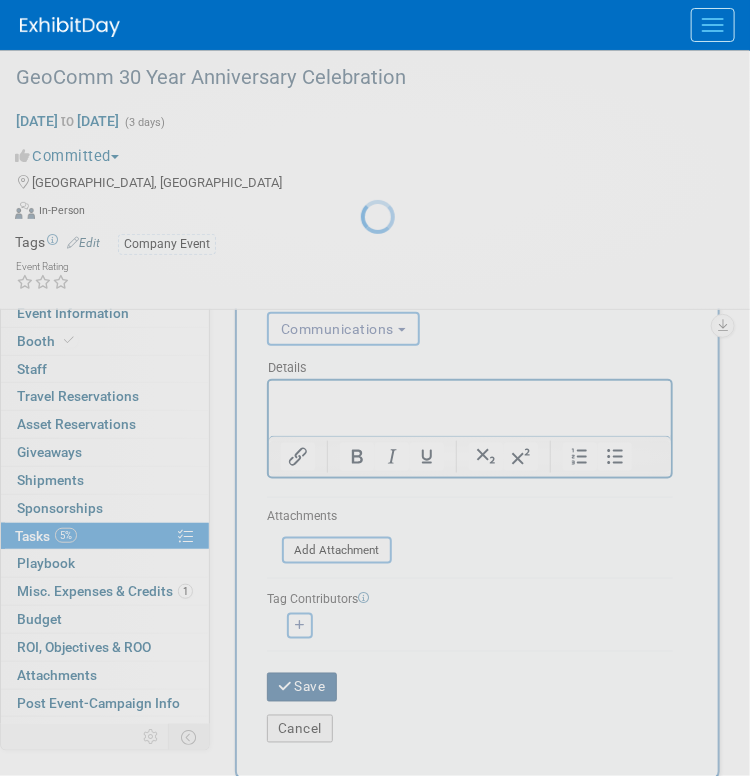 scroll, scrollTop: 6, scrollLeft: 0, axis: vertical 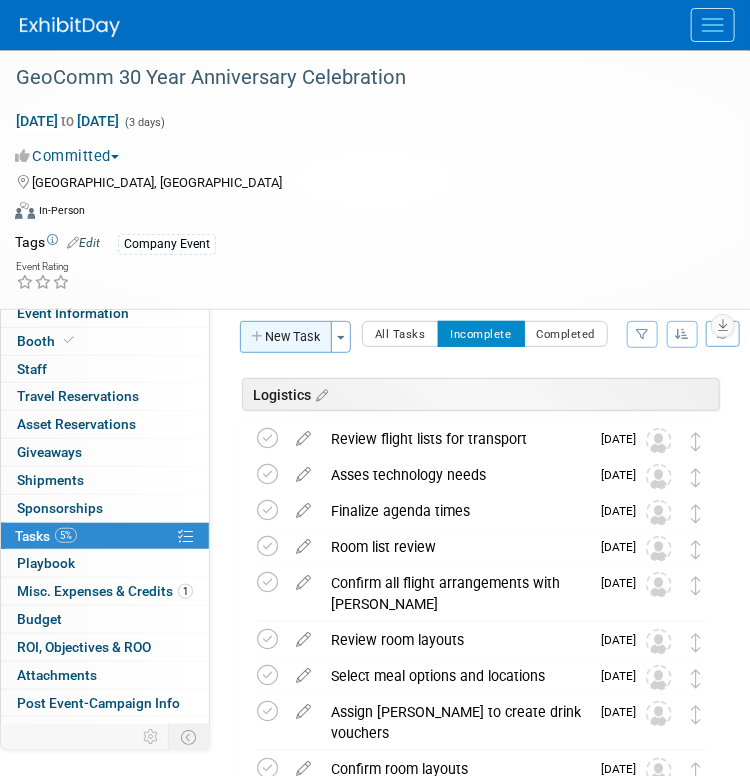 click on "New Task" at bounding box center [286, 337] 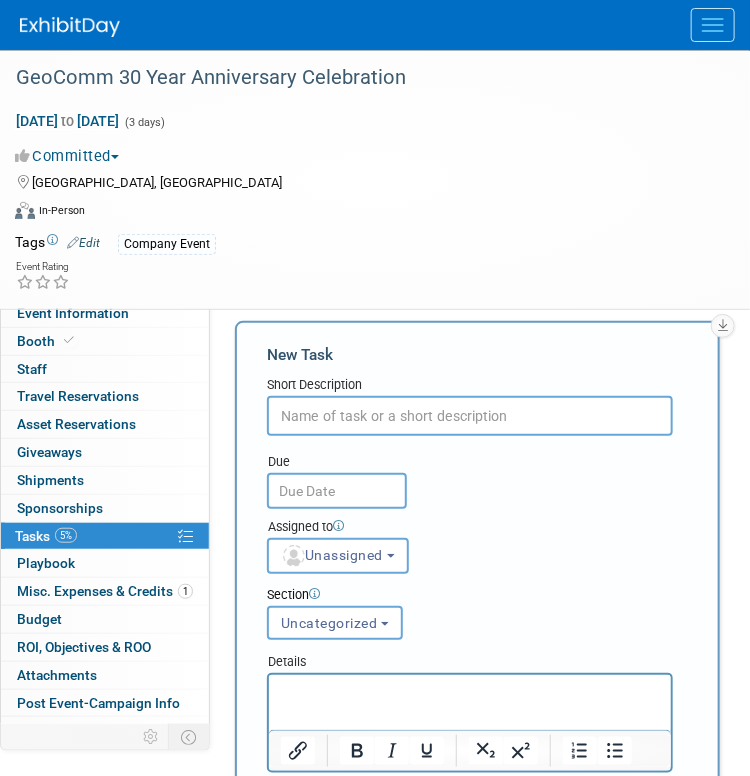 scroll, scrollTop: 0, scrollLeft: 0, axis: both 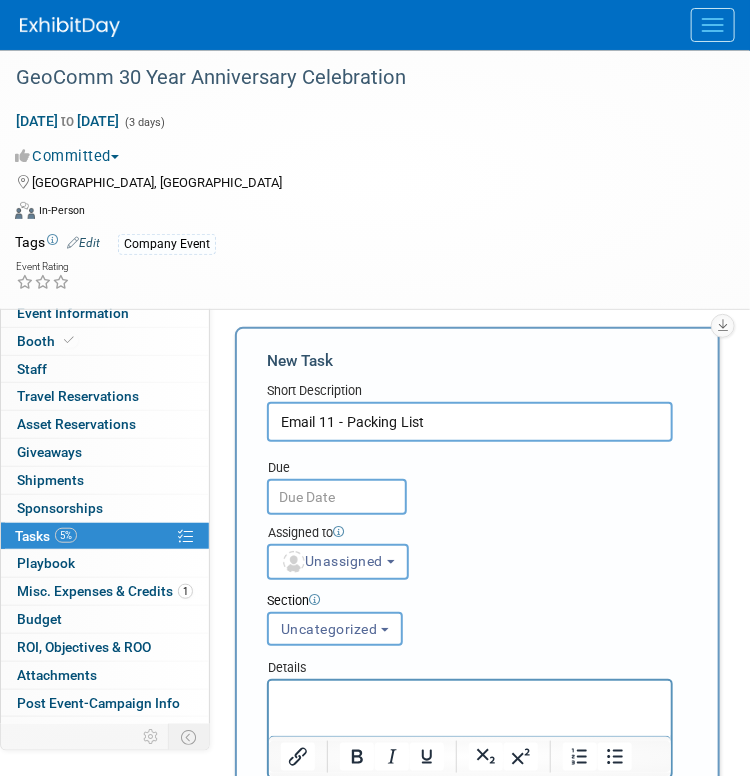 type on "Email 11 - Packing List" 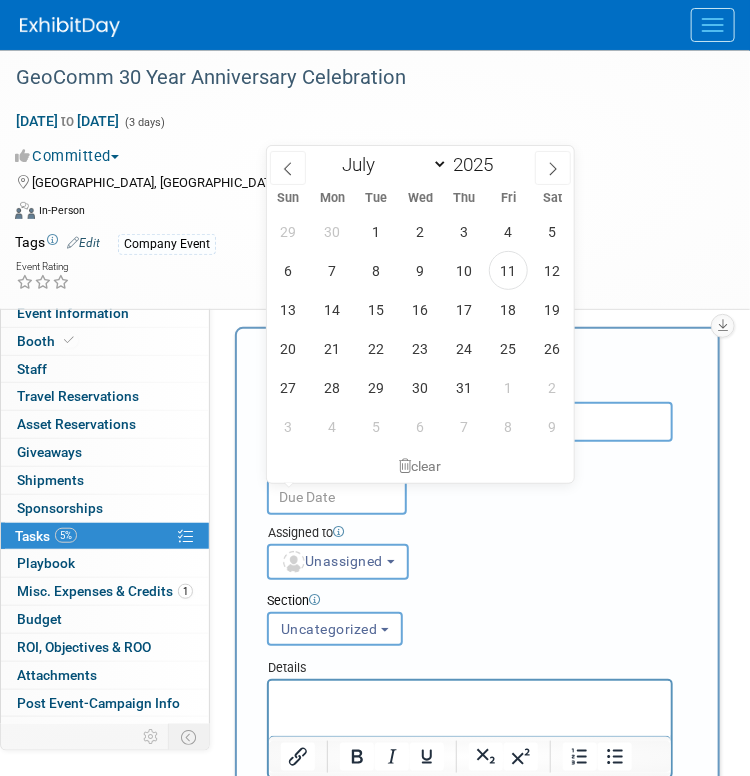 click at bounding box center (337, 497) 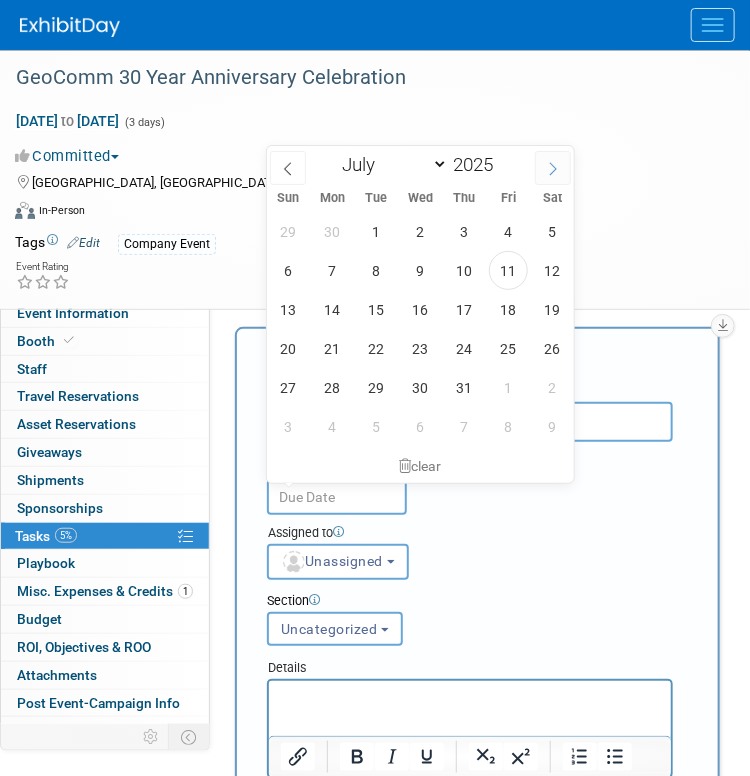 click 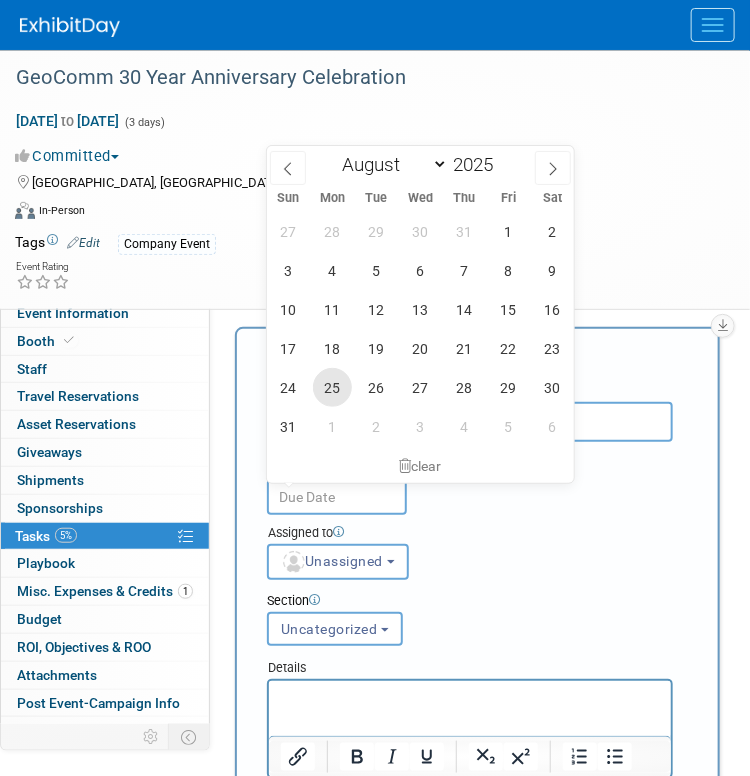 click on "25" at bounding box center [332, 387] 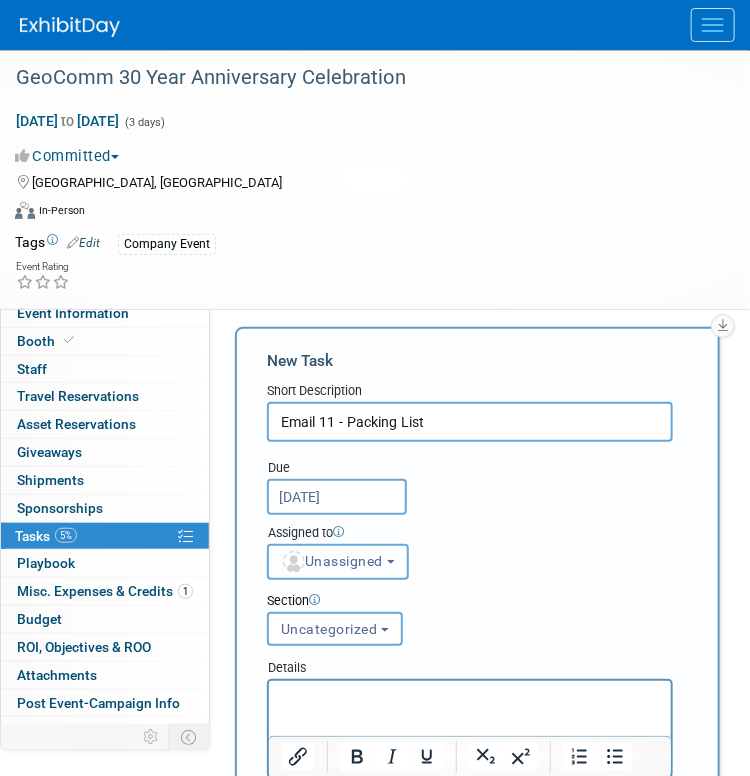 click on "Unassigned" at bounding box center (332, 561) 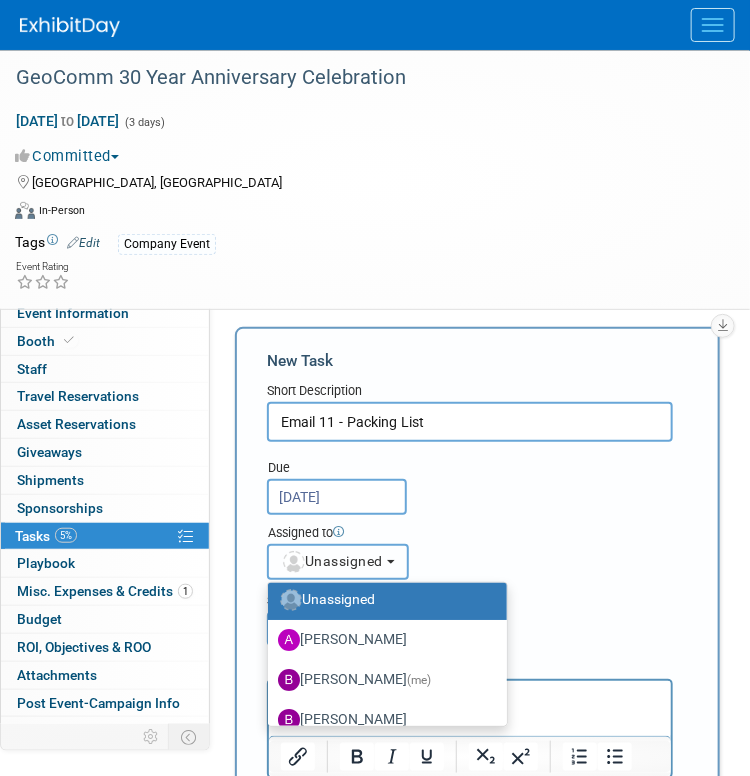 scroll, scrollTop: 100, scrollLeft: 0, axis: vertical 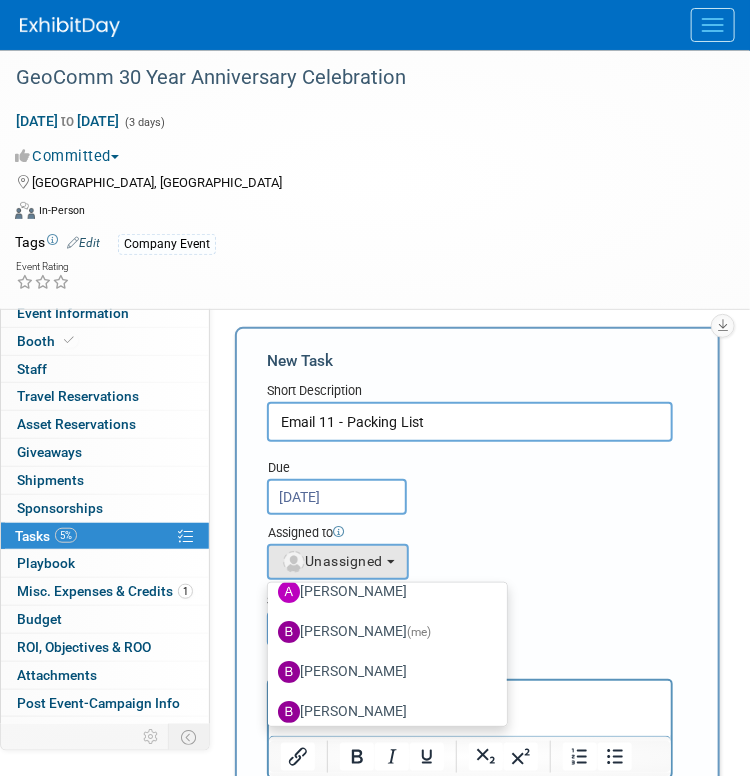 click on "[PERSON_NAME]
(me)" at bounding box center [382, 632] 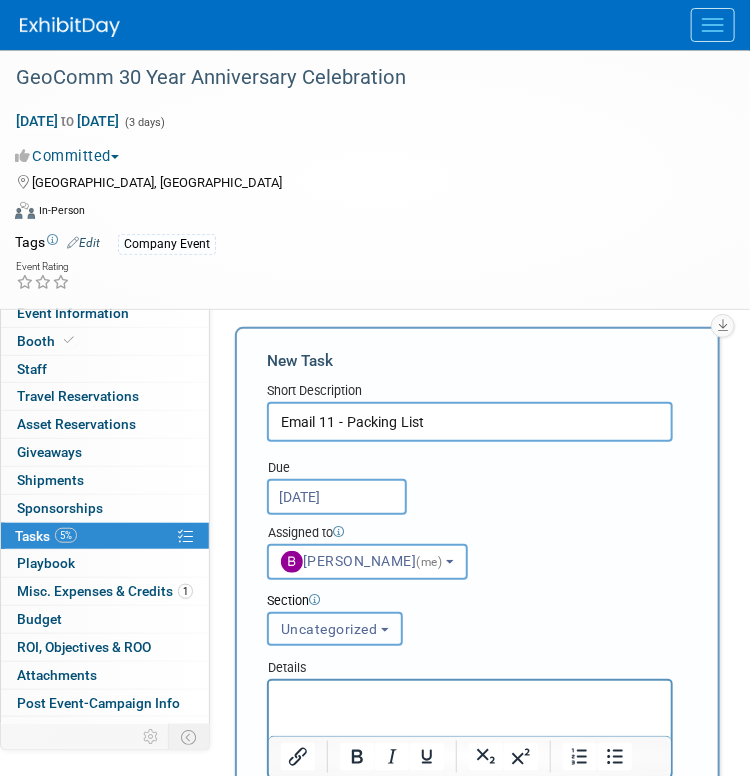 click on "Uncategorized" at bounding box center (329, 629) 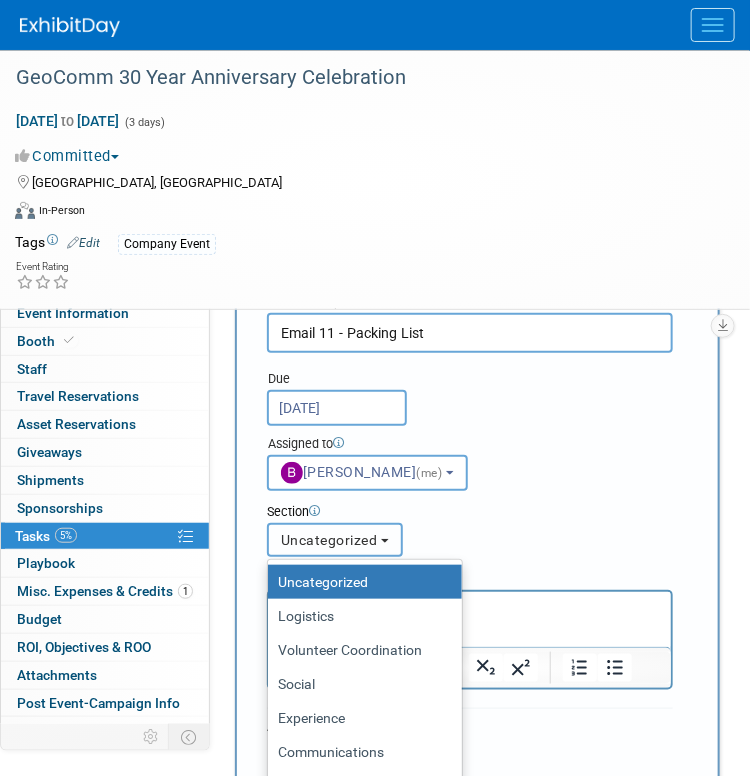 scroll, scrollTop: 200, scrollLeft: 0, axis: vertical 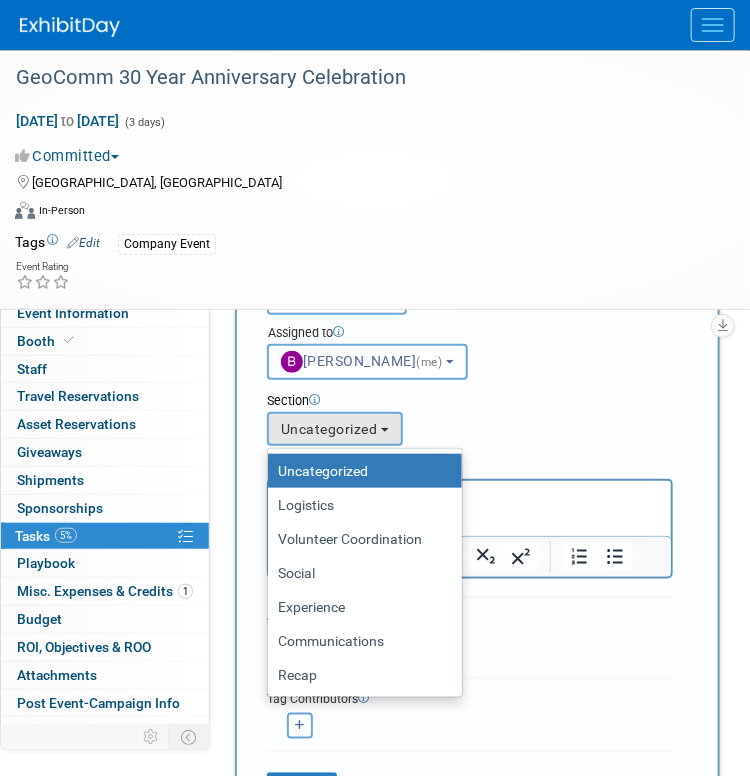 click on "Communications" at bounding box center (360, 641) 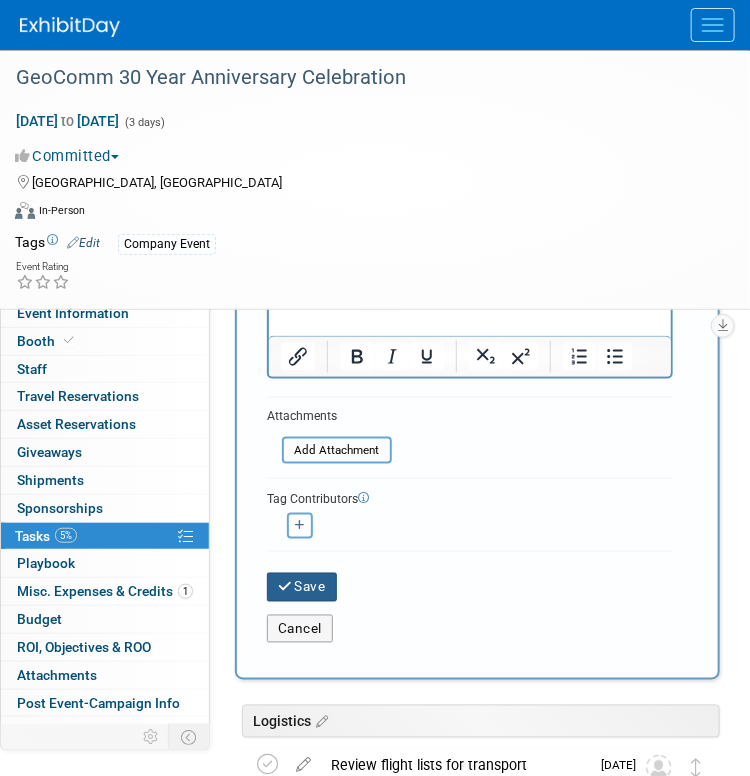 click on "Save" at bounding box center [302, 587] 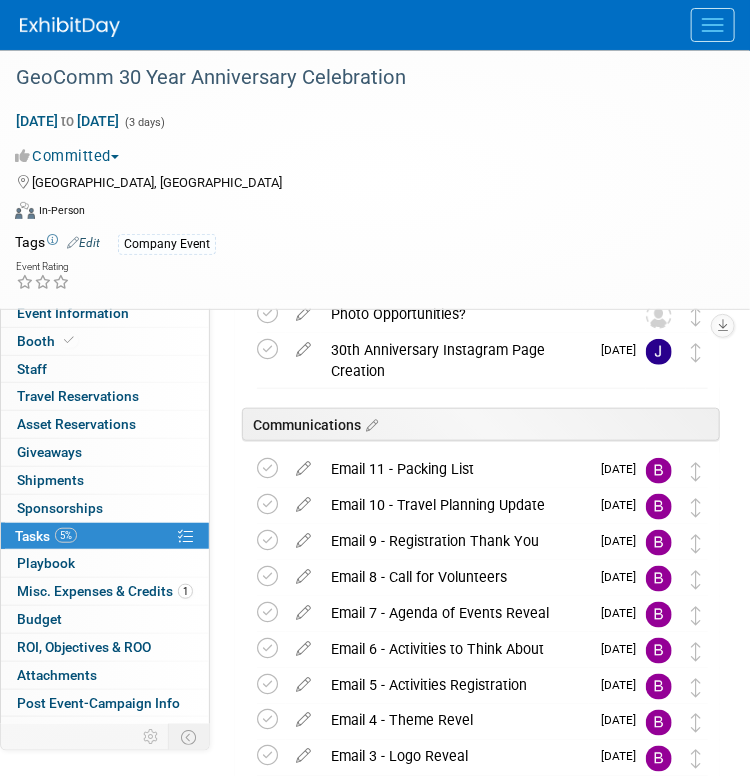 scroll, scrollTop: 2206, scrollLeft: 0, axis: vertical 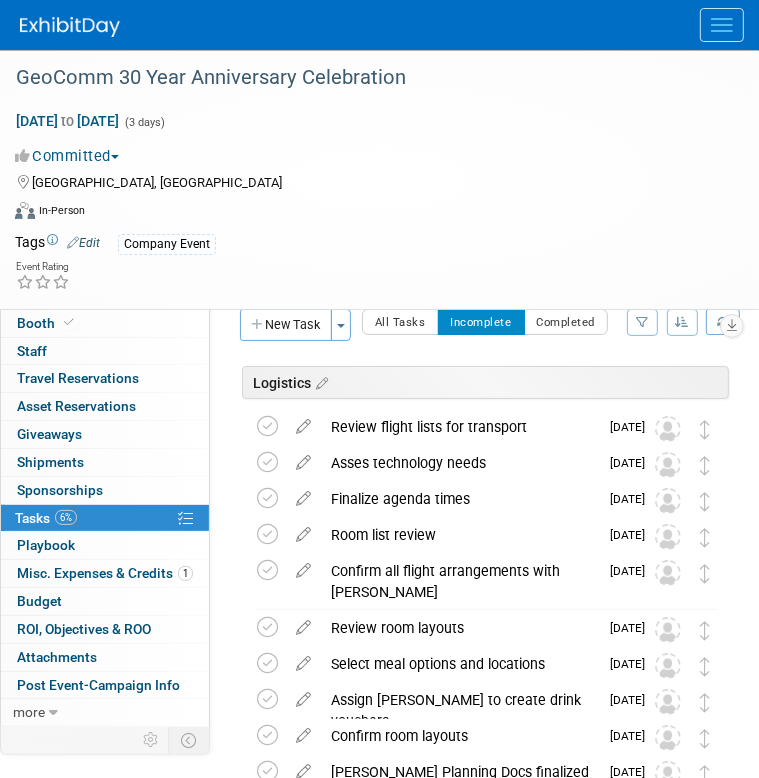 drag, startPoint x: 337, startPoint y: 237, endPoint x: 246, endPoint y: 304, distance: 113.004425 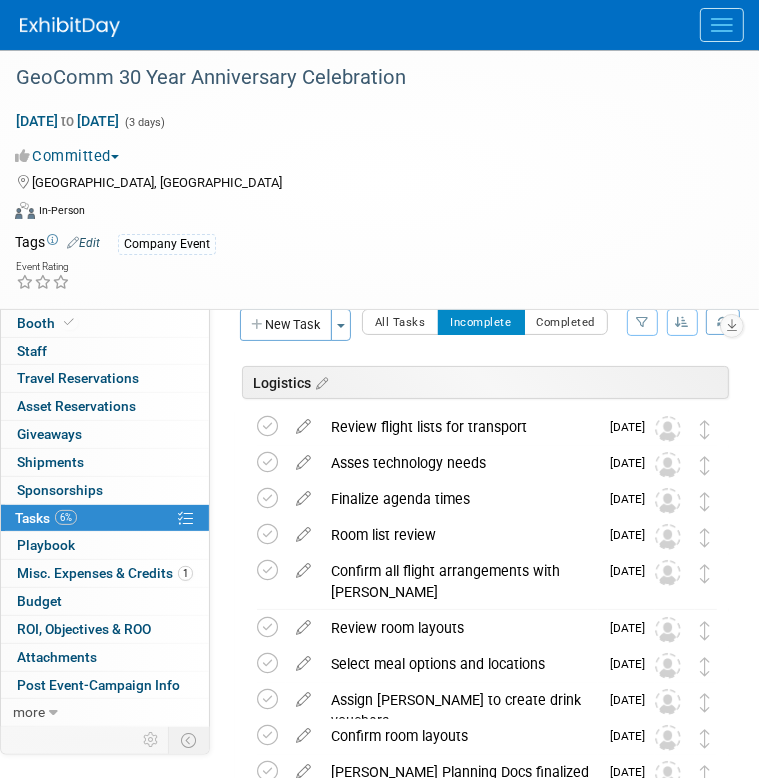 click on "Event Information" at bounding box center [73, 295] 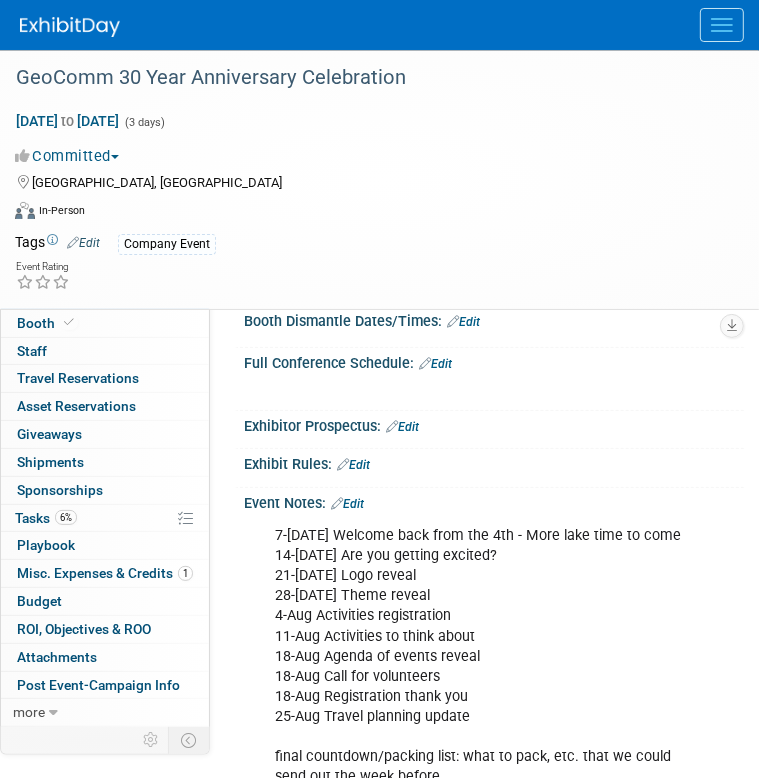scroll, scrollTop: 600, scrollLeft: 0, axis: vertical 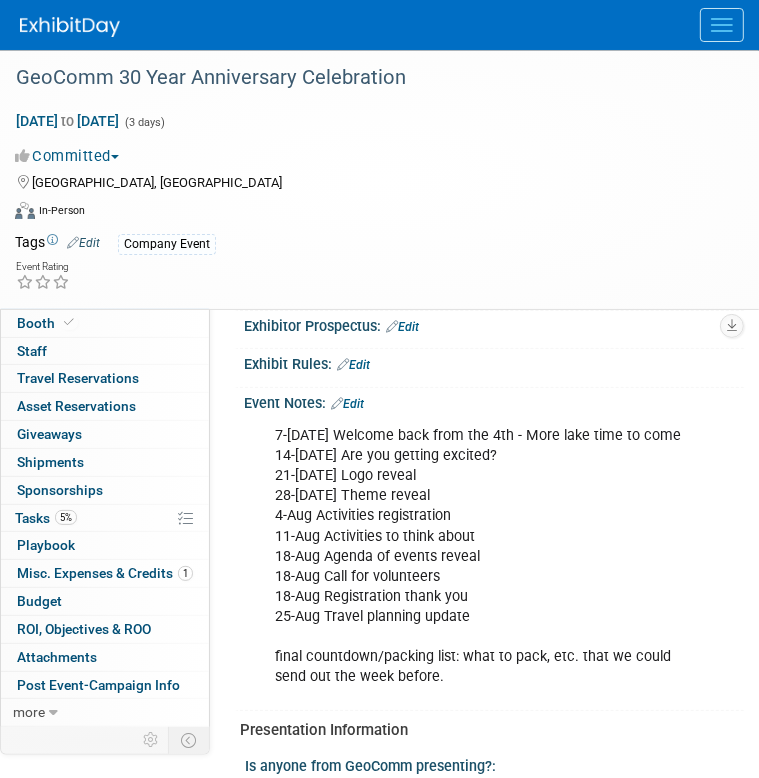 click at bounding box center (337, 403) 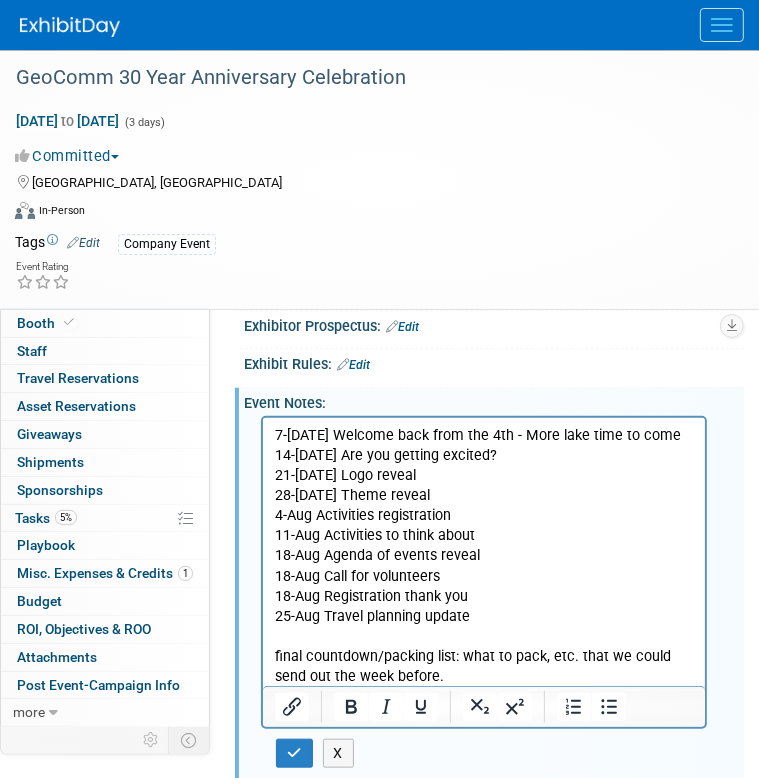 scroll, scrollTop: 0, scrollLeft: 0, axis: both 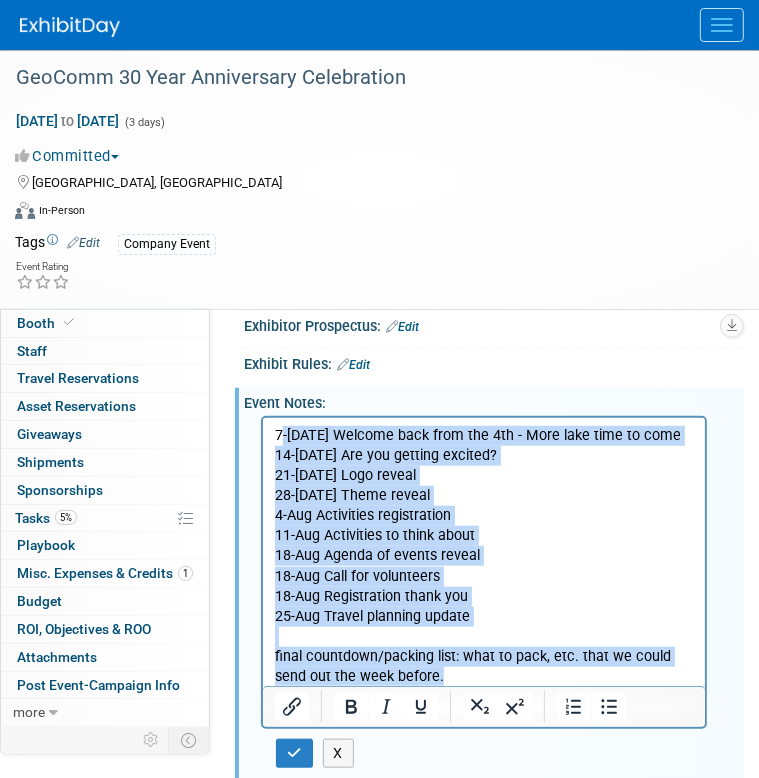 drag, startPoint x: 280, startPoint y: 429, endPoint x: 619, endPoint y: 672, distance: 417.0971 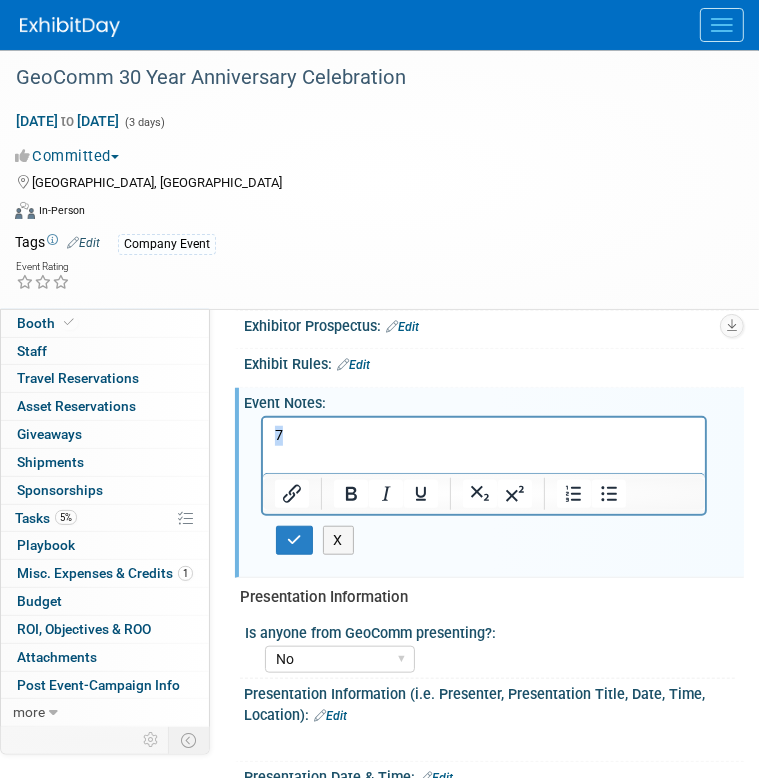 drag, startPoint x: 308, startPoint y: 435, endPoint x: 264, endPoint y: 434, distance: 44.011364 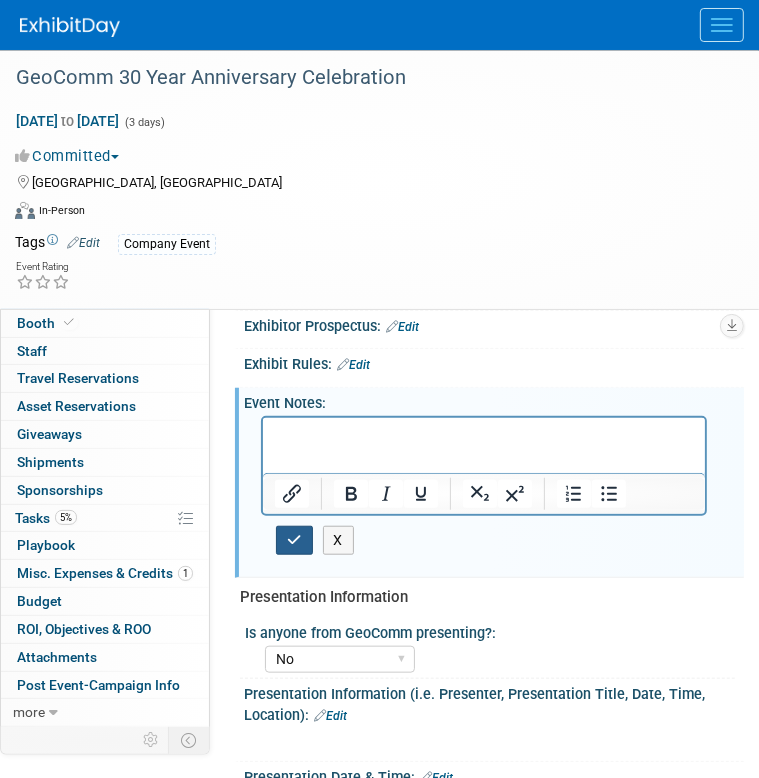 click at bounding box center [294, 540] 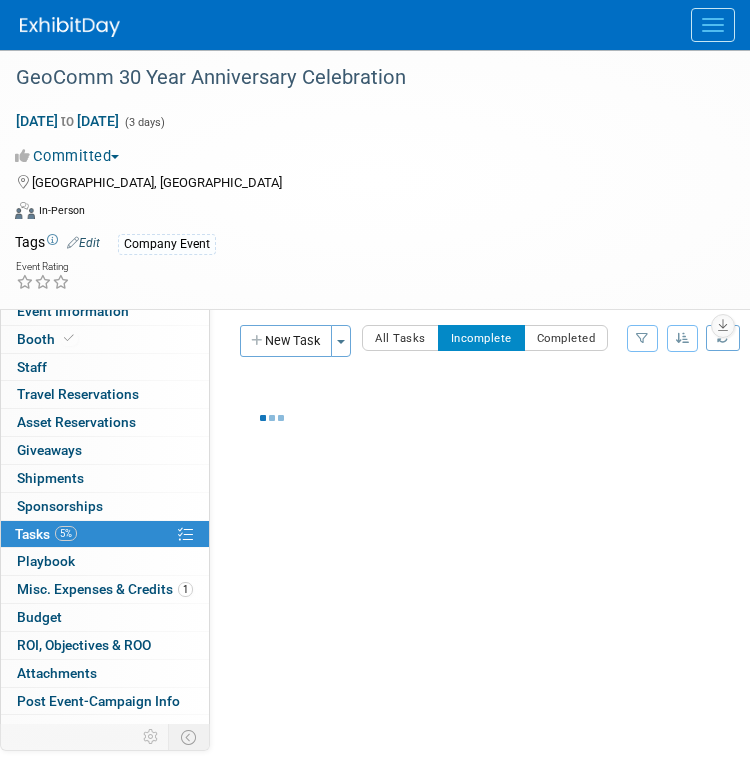 scroll, scrollTop: 0, scrollLeft: 0, axis: both 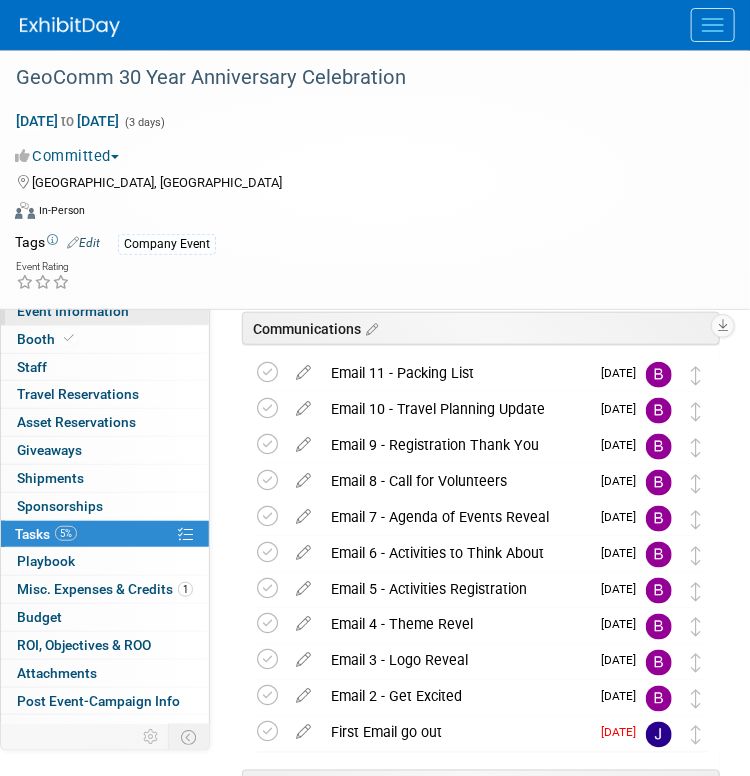 click on "Event Information" at bounding box center [73, 311] 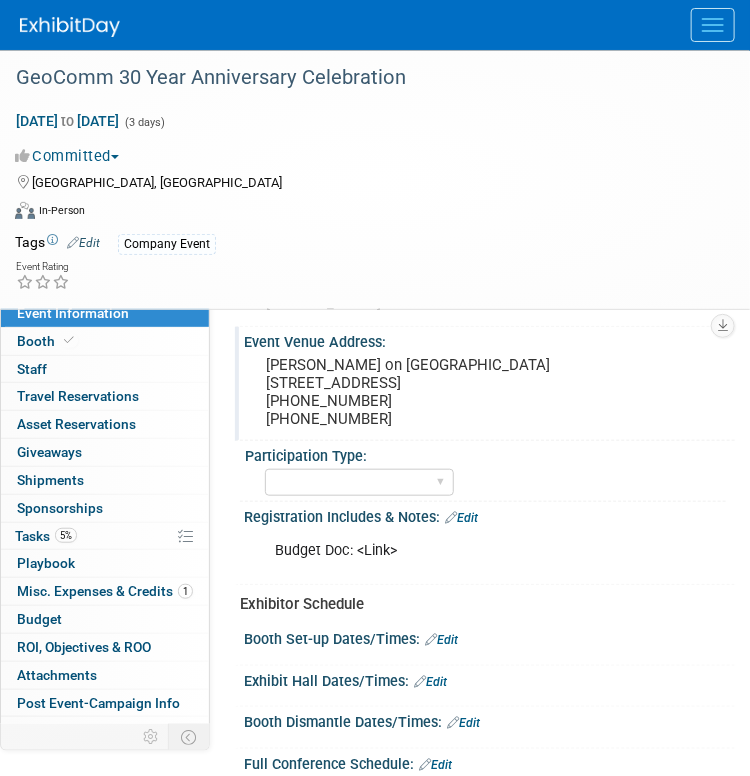 scroll, scrollTop: 0, scrollLeft: 0, axis: both 